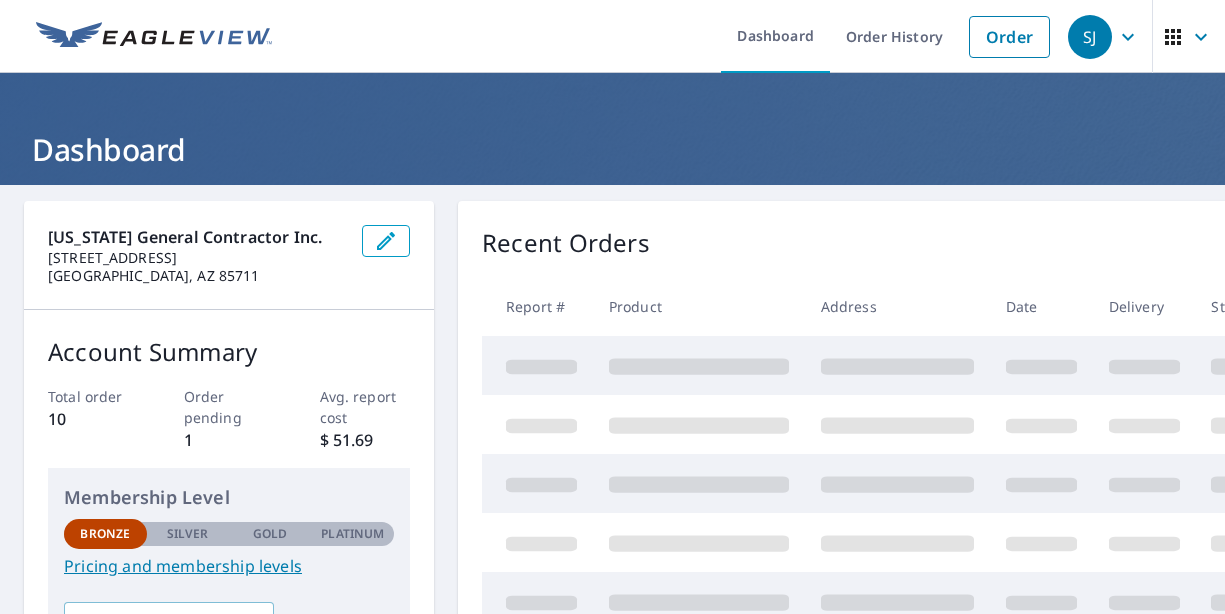 scroll, scrollTop: 0, scrollLeft: 0, axis: both 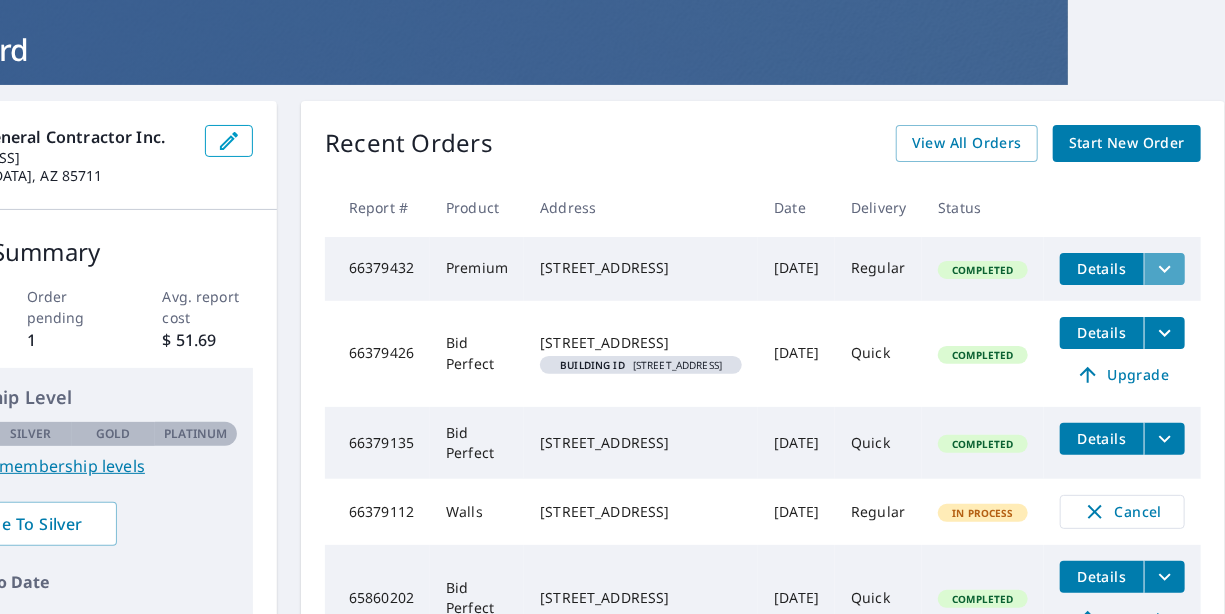 click 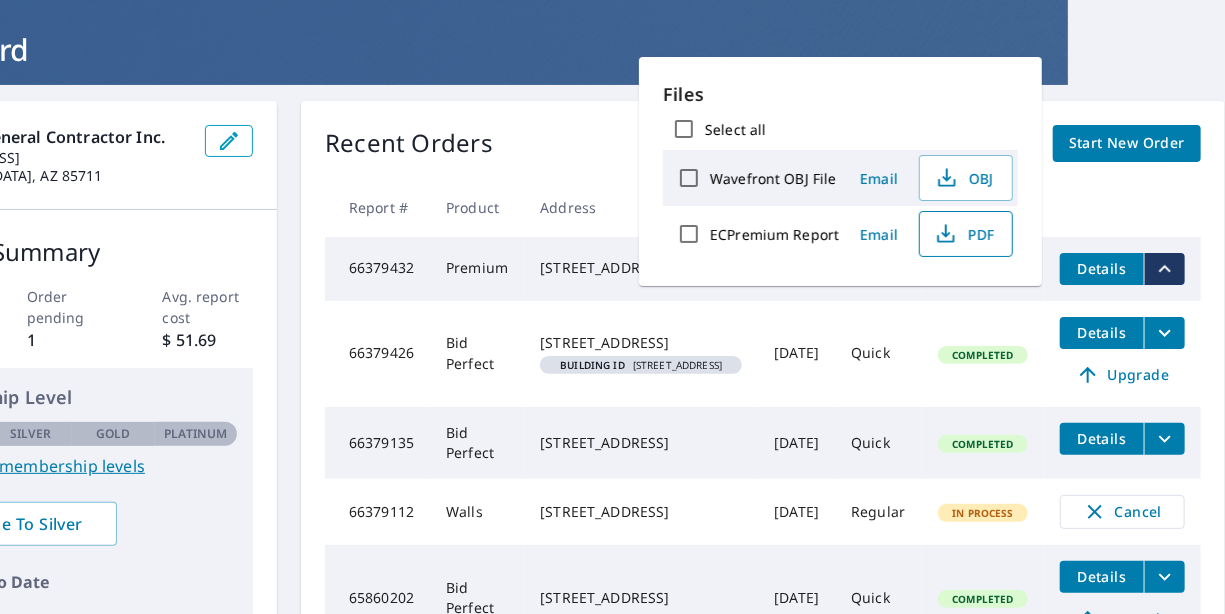 click on "PDF" at bounding box center [964, 234] 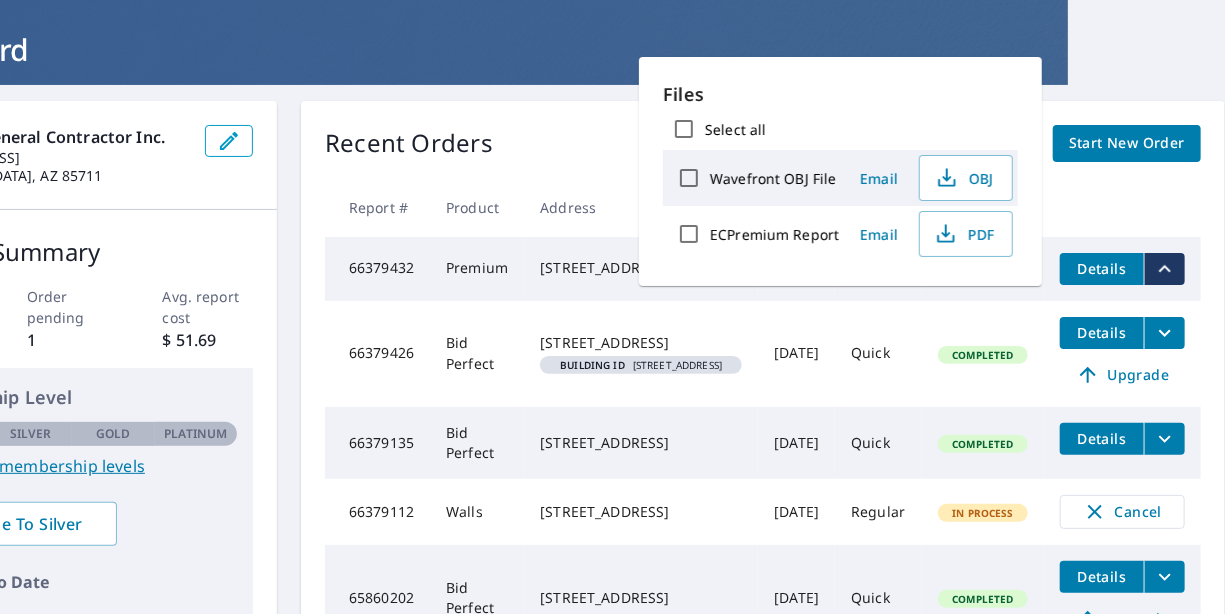 click on "Recent Orders View All Orders Start New Order" at bounding box center [763, 143] 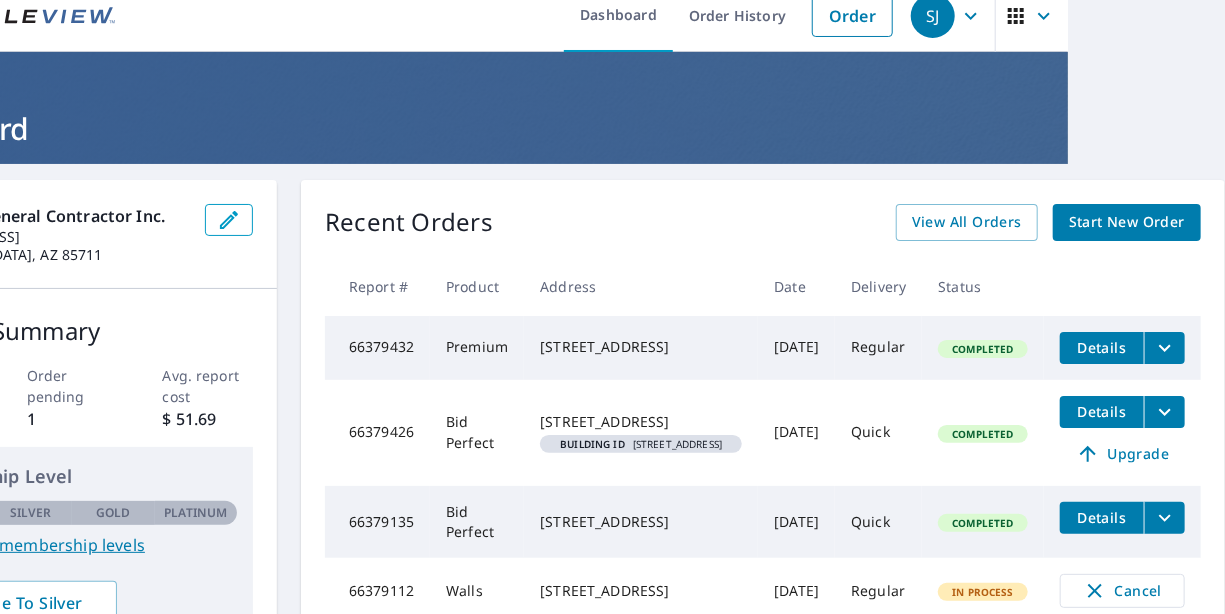 scroll, scrollTop: 0, scrollLeft: 264, axis: horizontal 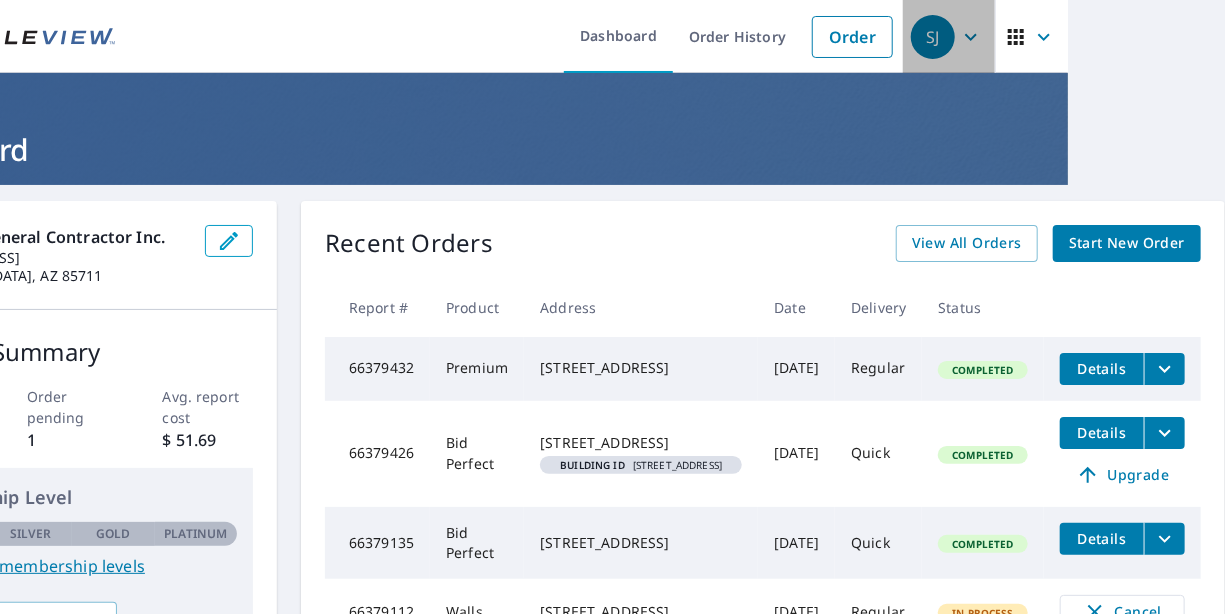 click on "SJ" at bounding box center [933, 37] 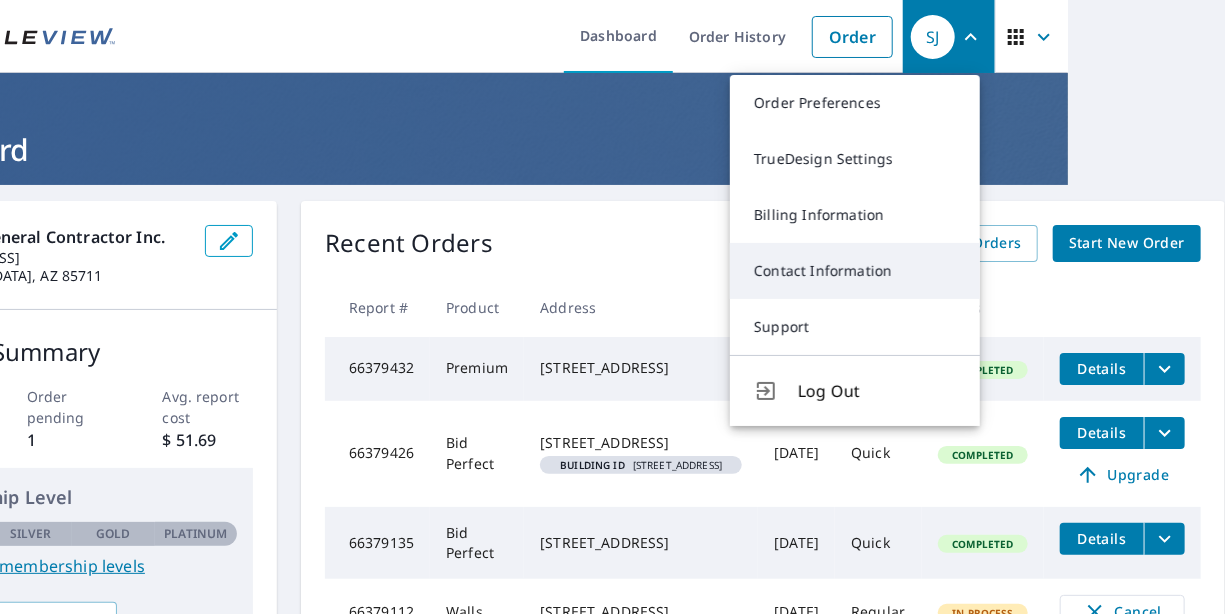 click on "Contact Information" at bounding box center [855, 271] 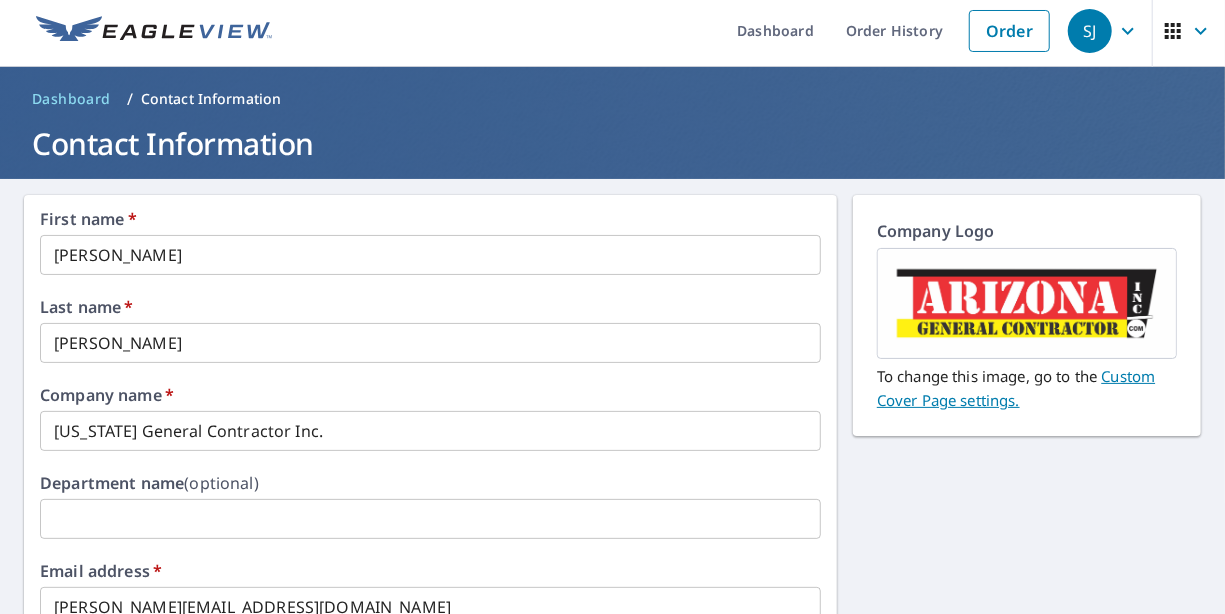 scroll, scrollTop: 0, scrollLeft: 0, axis: both 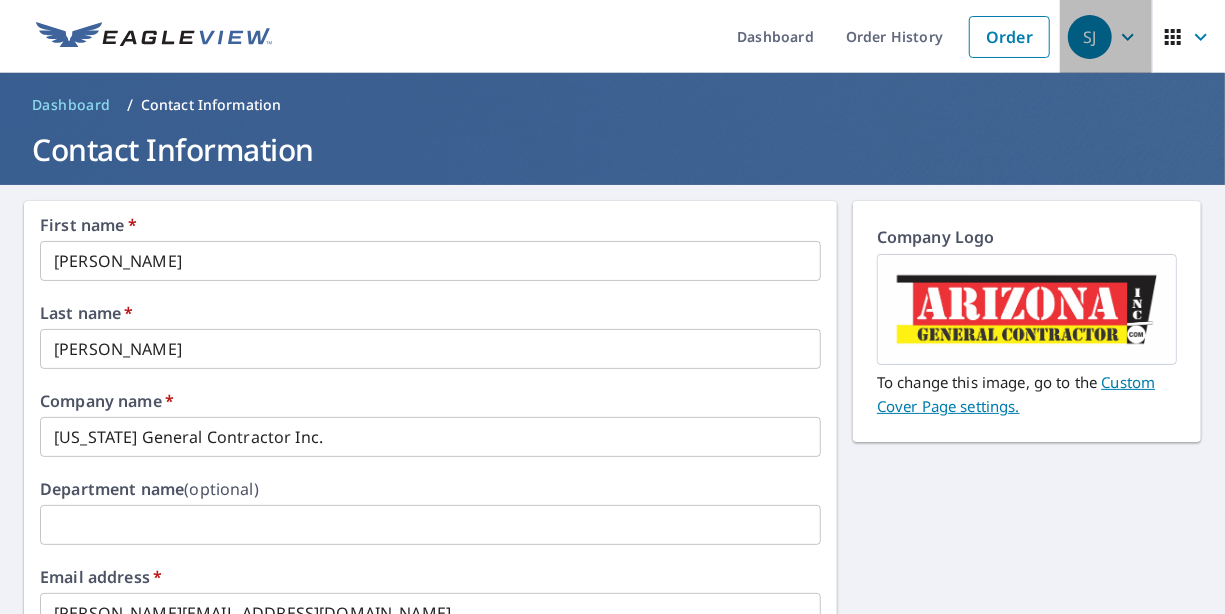 click on "SJ" at bounding box center [1090, 37] 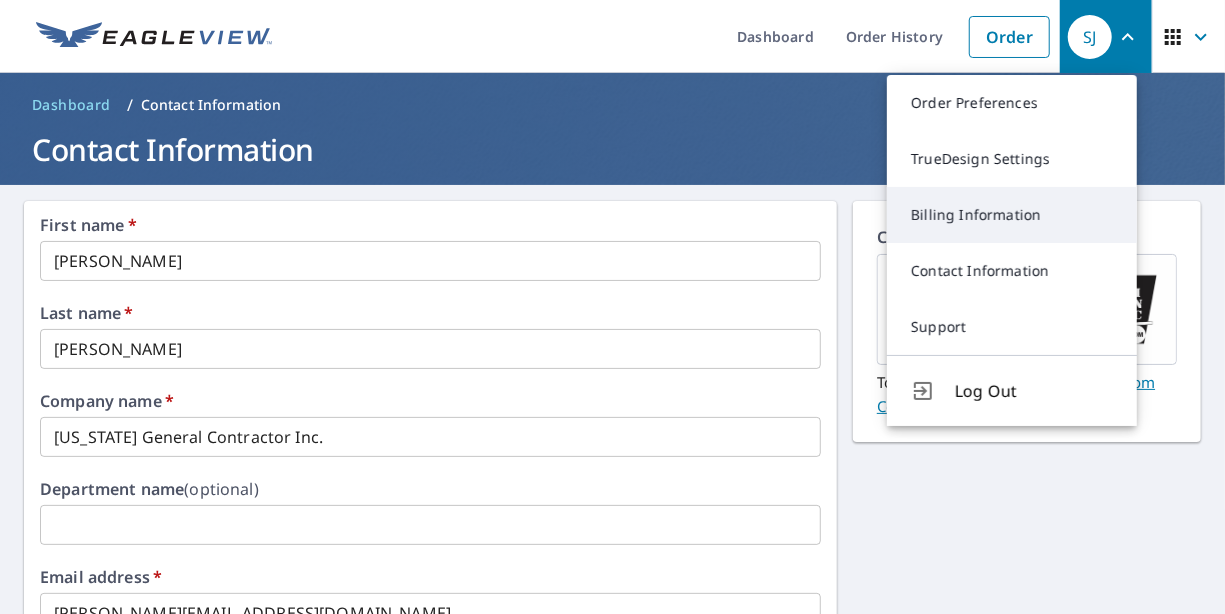 click on "Billing Information" at bounding box center (1012, 215) 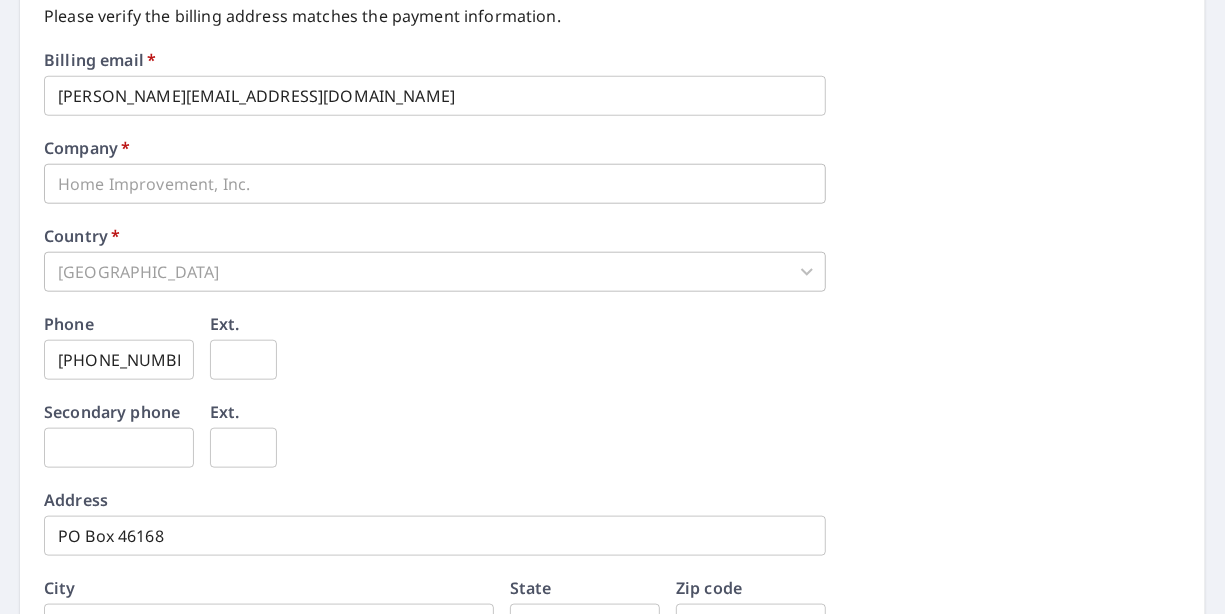 scroll, scrollTop: 796, scrollLeft: 0, axis: vertical 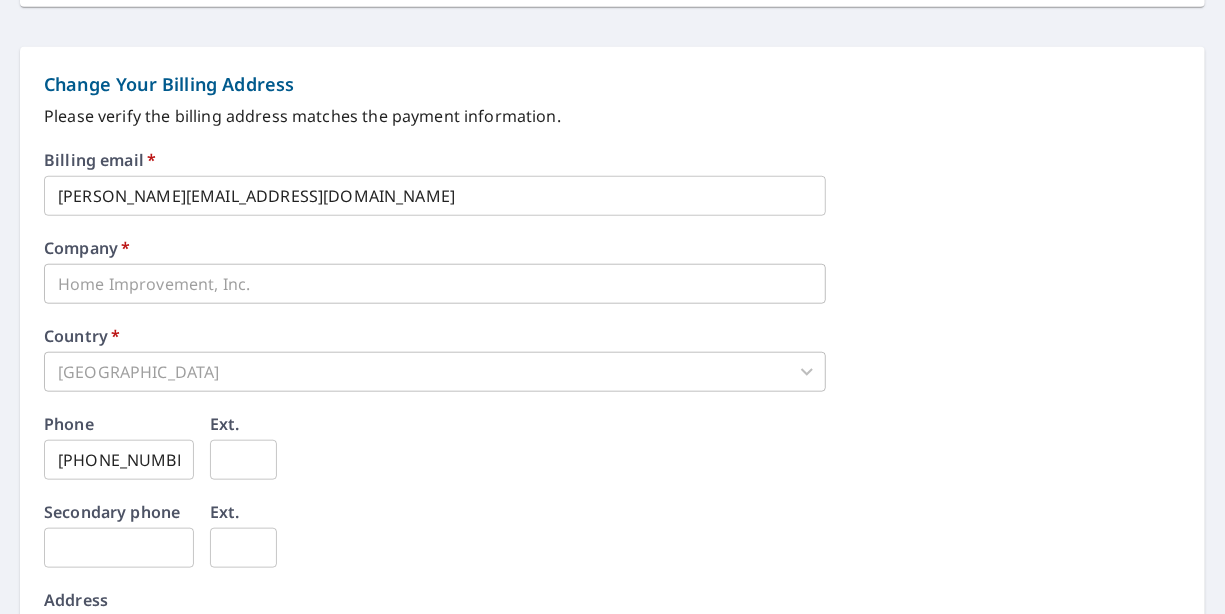 click on "United States" at bounding box center (435, 372) 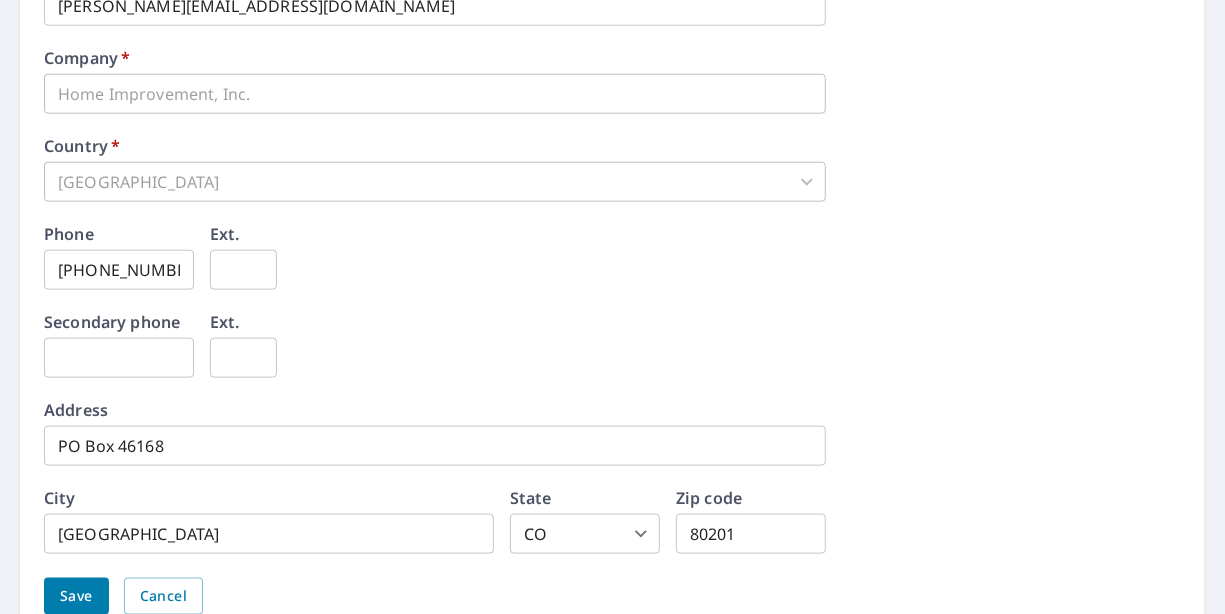 scroll, scrollTop: 1096, scrollLeft: 0, axis: vertical 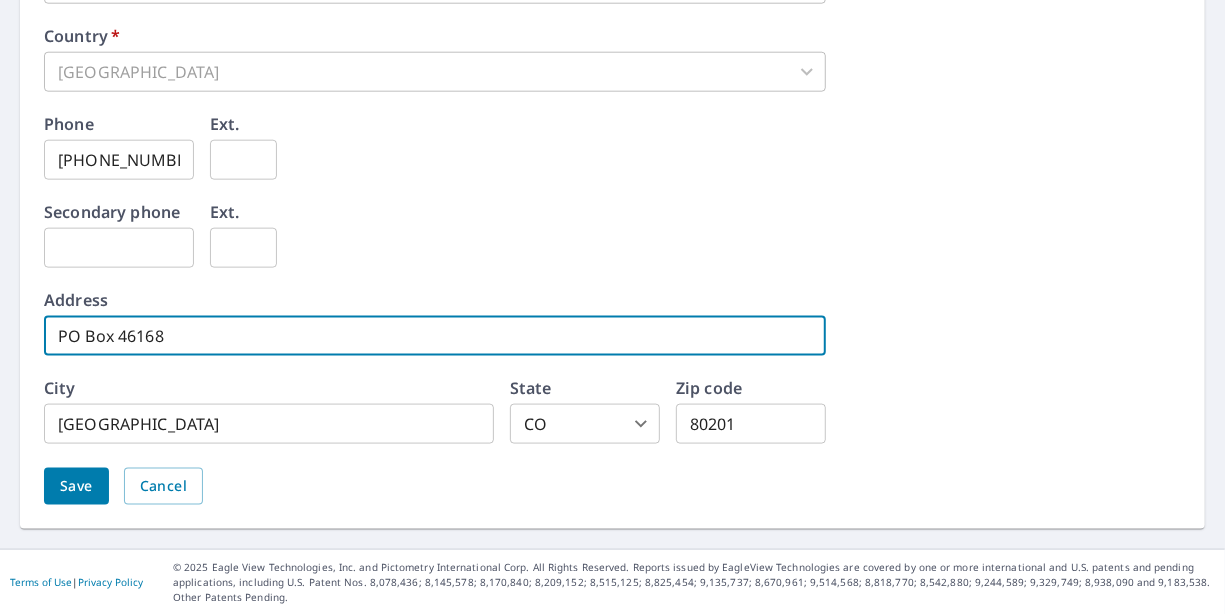 drag, startPoint x: 209, startPoint y: 335, endPoint x: -51, endPoint y: 356, distance: 260.8467 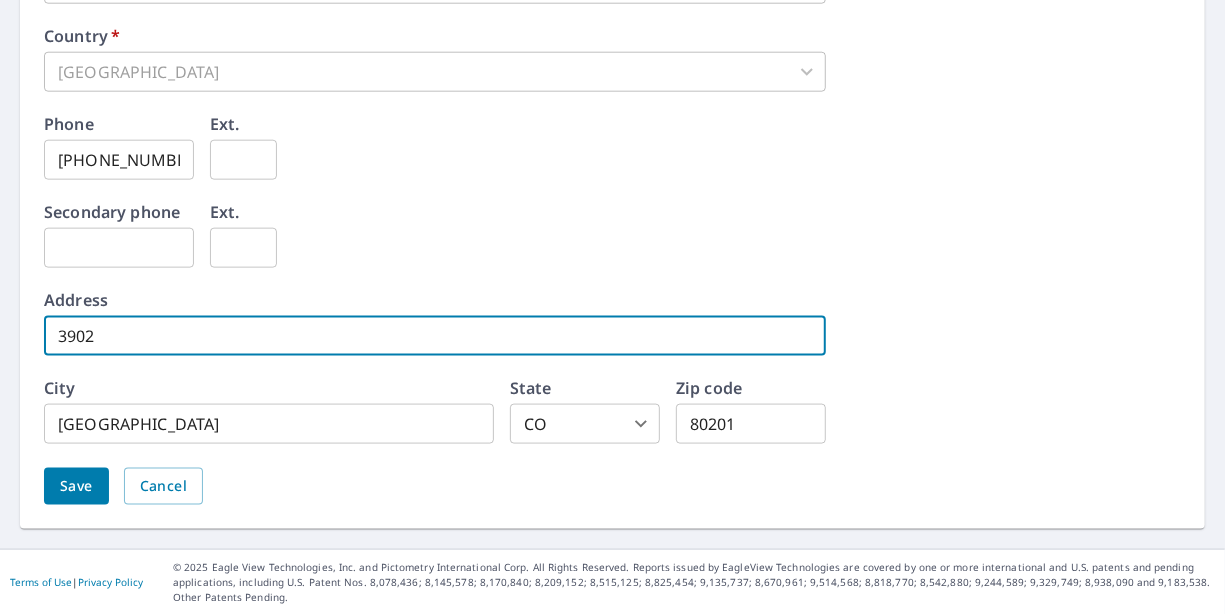 type on "[STREET_ADDRESS]" 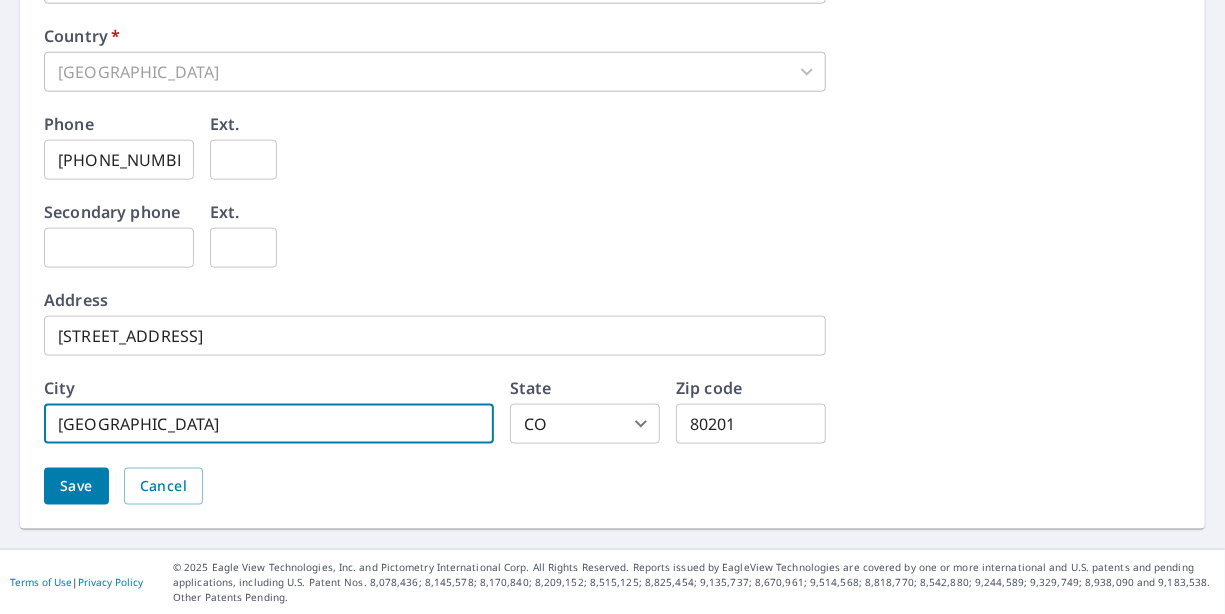 drag, startPoint x: 167, startPoint y: 427, endPoint x: 107, endPoint y: 427, distance: 60 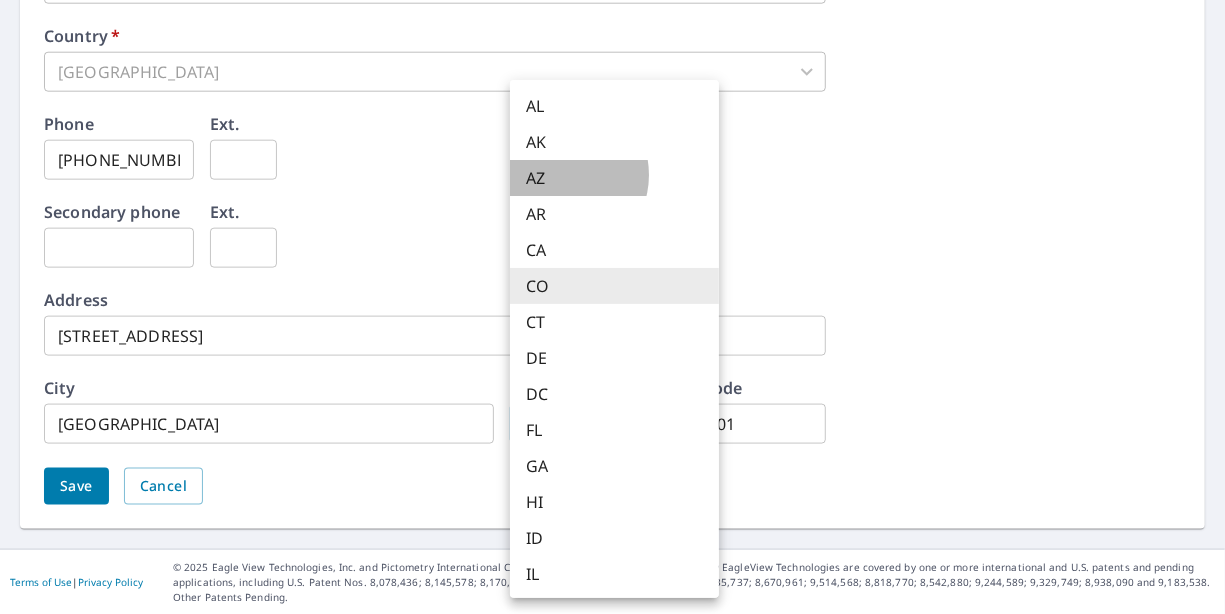 click on "AZ" at bounding box center [614, 178] 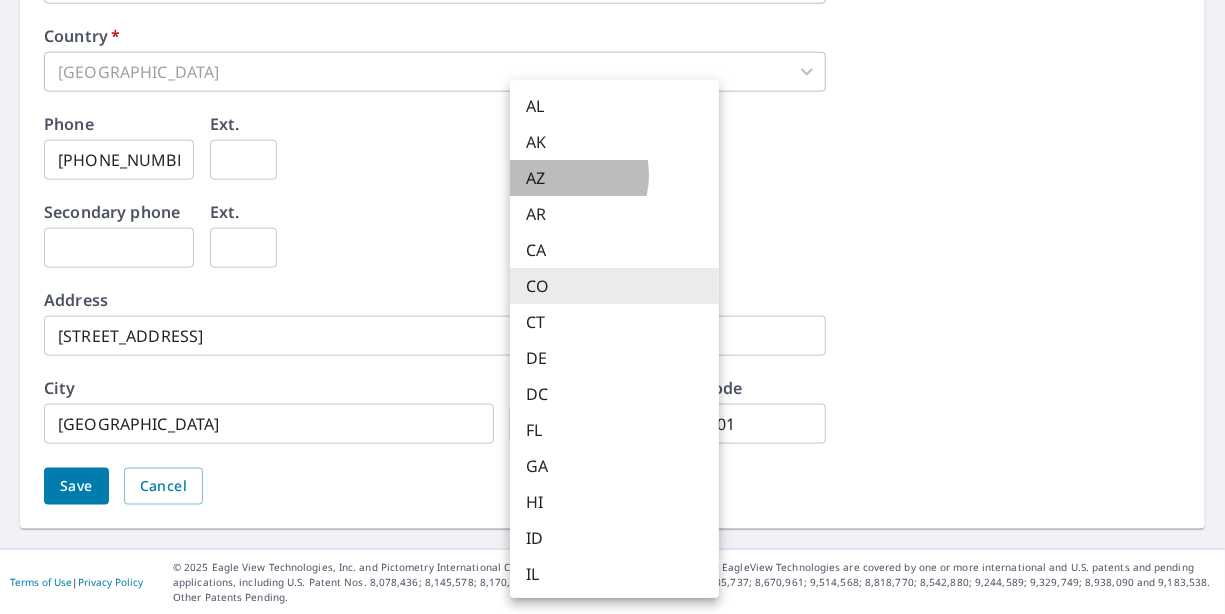 type on "AZ" 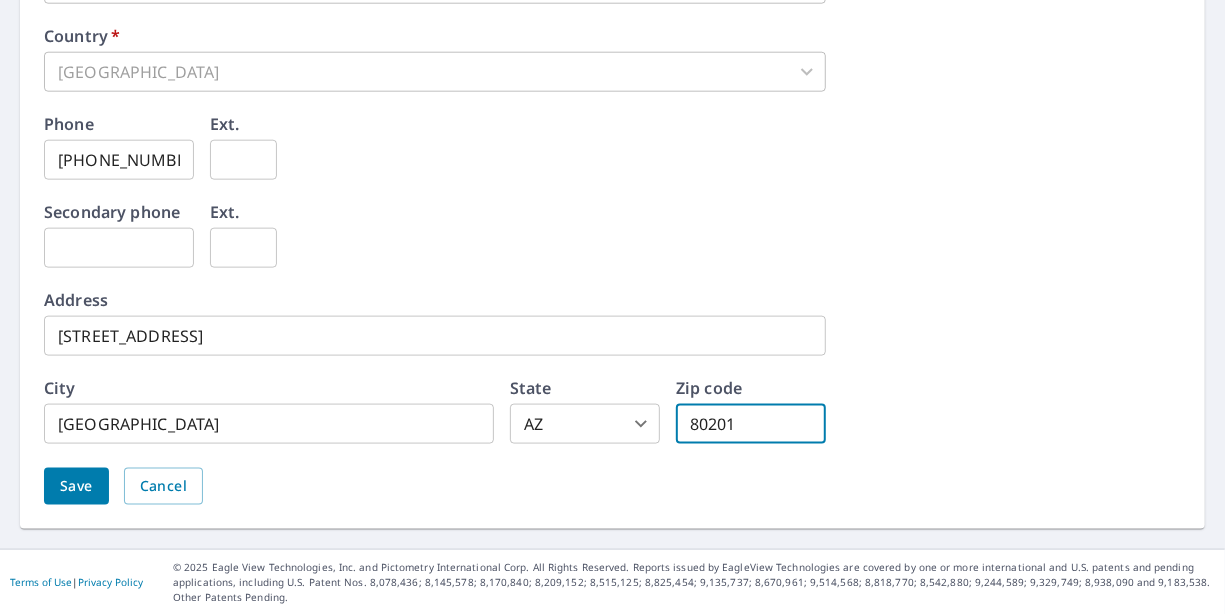 drag, startPoint x: 763, startPoint y: 418, endPoint x: 476, endPoint y: 445, distance: 288.26724 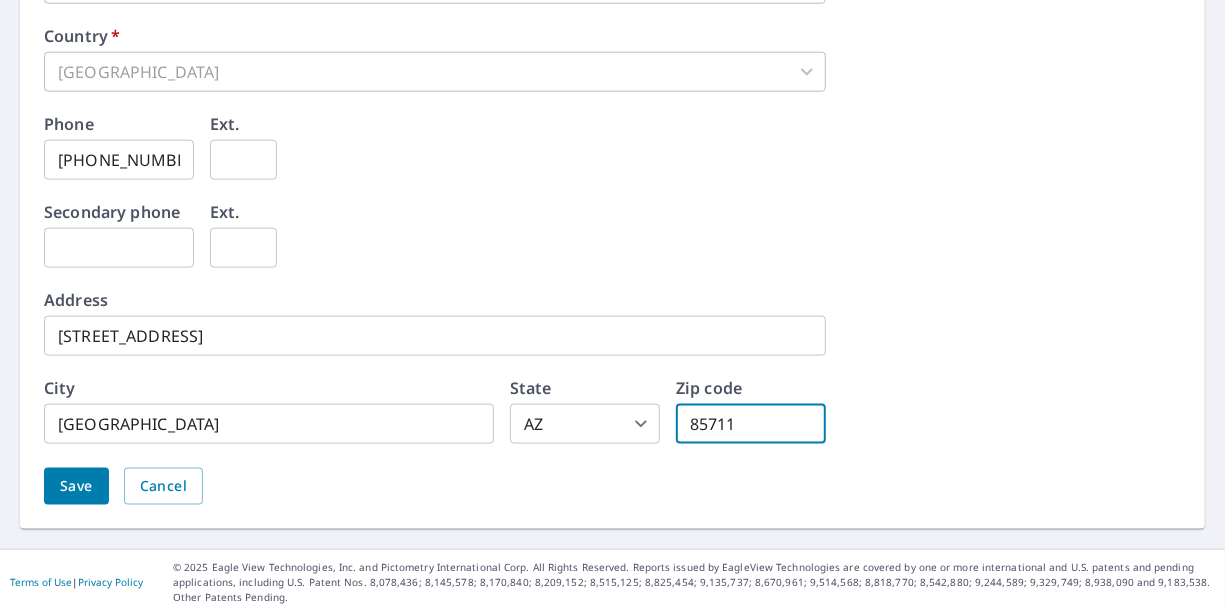 type on "85711" 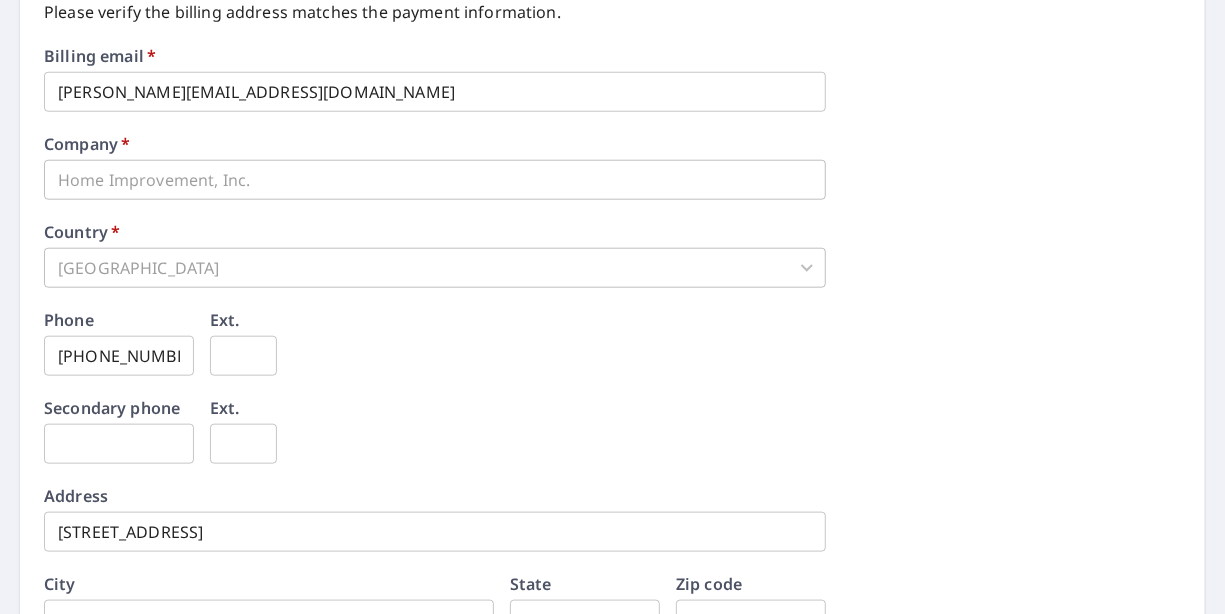 scroll, scrollTop: 896, scrollLeft: 0, axis: vertical 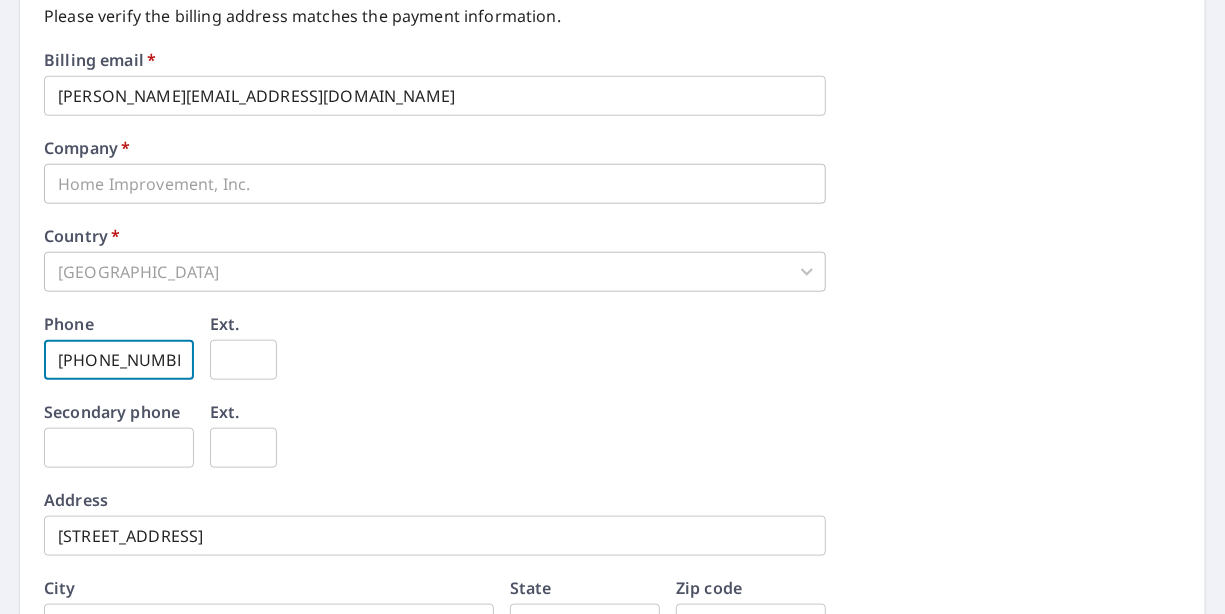 drag, startPoint x: 165, startPoint y: 359, endPoint x: -51, endPoint y: 370, distance: 216.2799 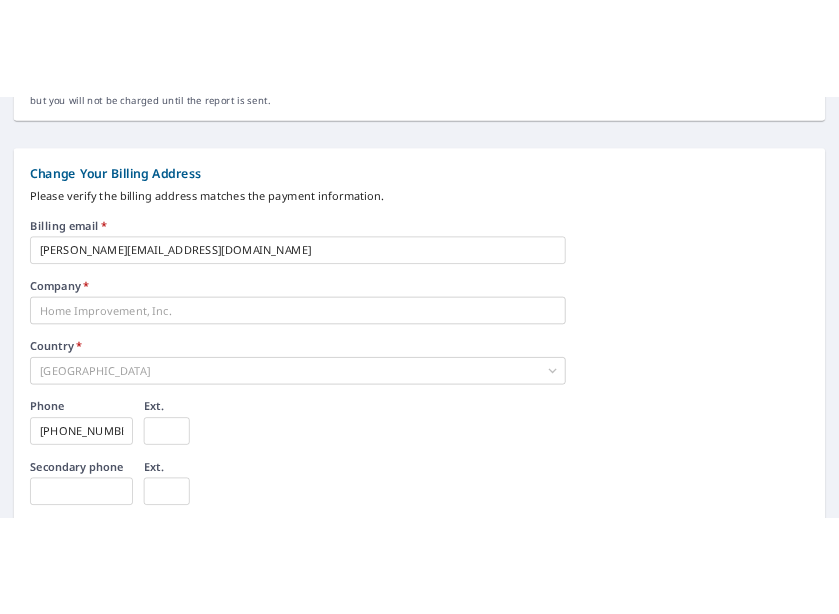 scroll, scrollTop: 796, scrollLeft: 0, axis: vertical 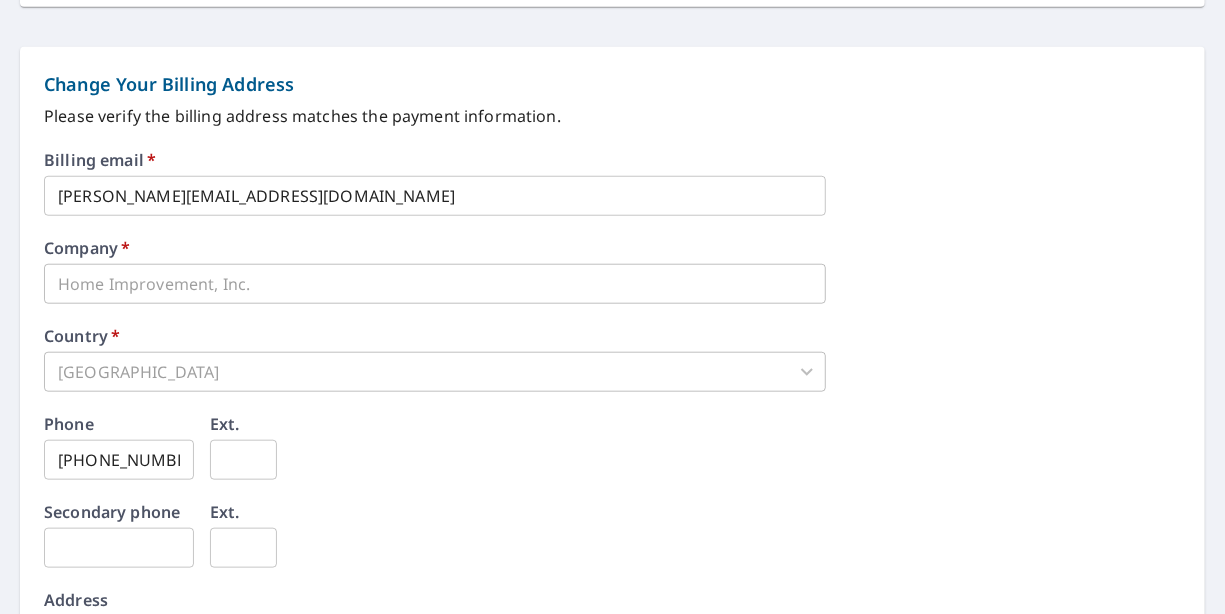 click on "Change Your Billing Address Please verify the billing address matches the payment information. Billing email   * StephanJohnson@Live.com ​ Company   * Home Improvement, Inc. ​ Country   * United States US ​ Phone 602-663-1742 ​ Ext. ​ Secondary phone ​ Ext. ​ Address 3902 E 29th St. ​ City Tucson ​ State AZ AZ ​ Zip code 85711 ​ Save Cancel" at bounding box center (612, 438) 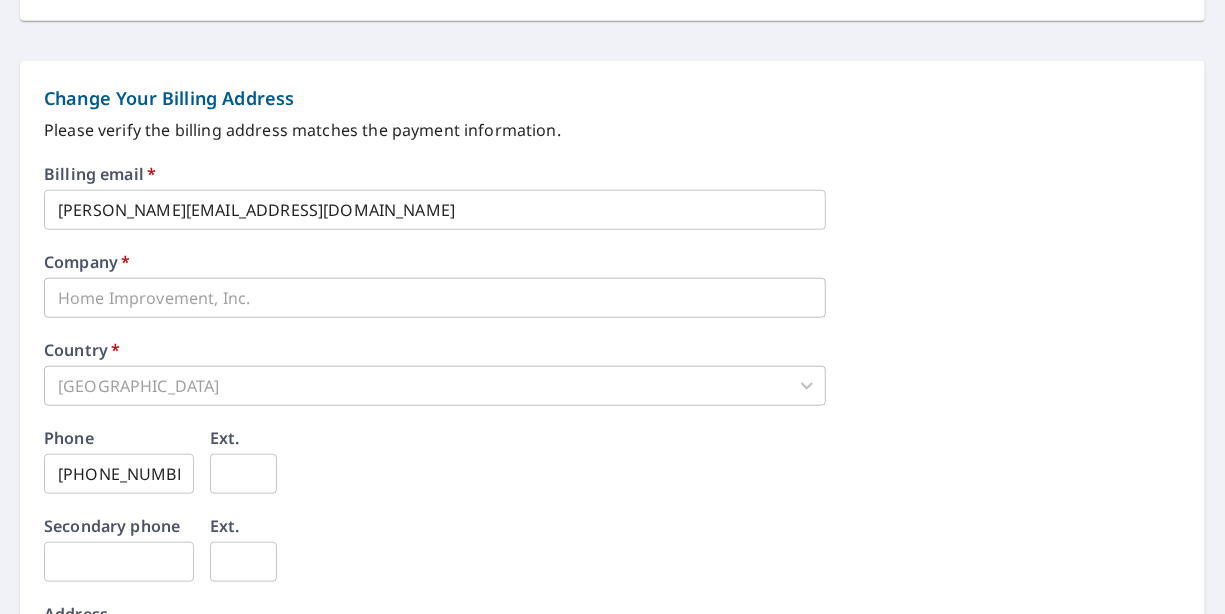scroll, scrollTop: 796, scrollLeft: 0, axis: vertical 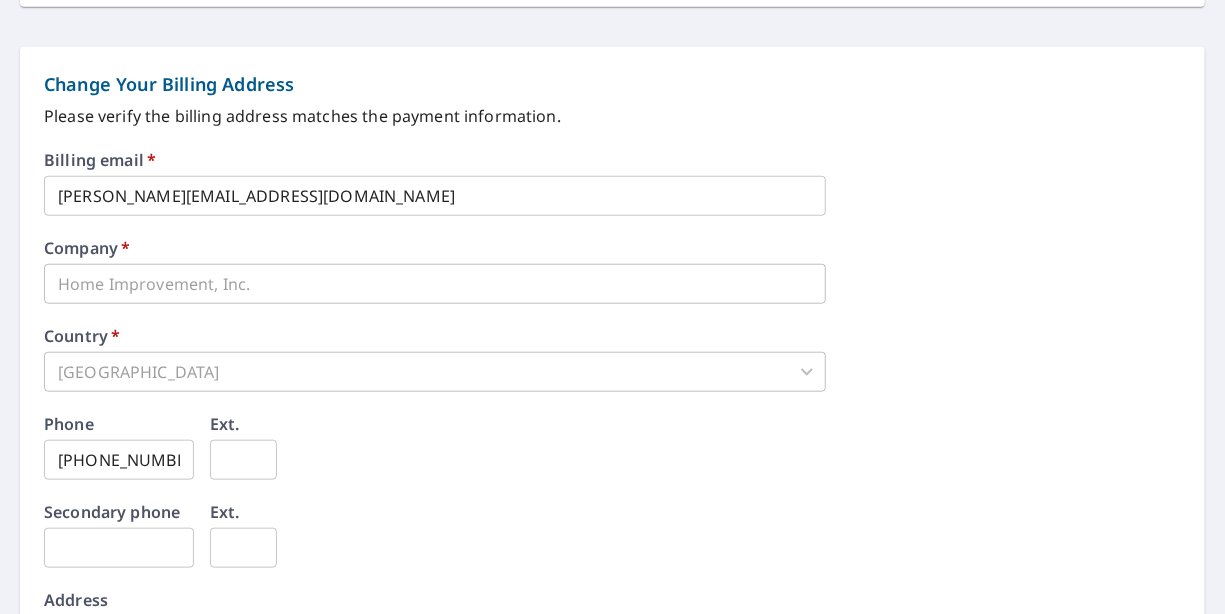 click on "Billing email   * StephanJohnson@Live.com ​" at bounding box center [612, 184] 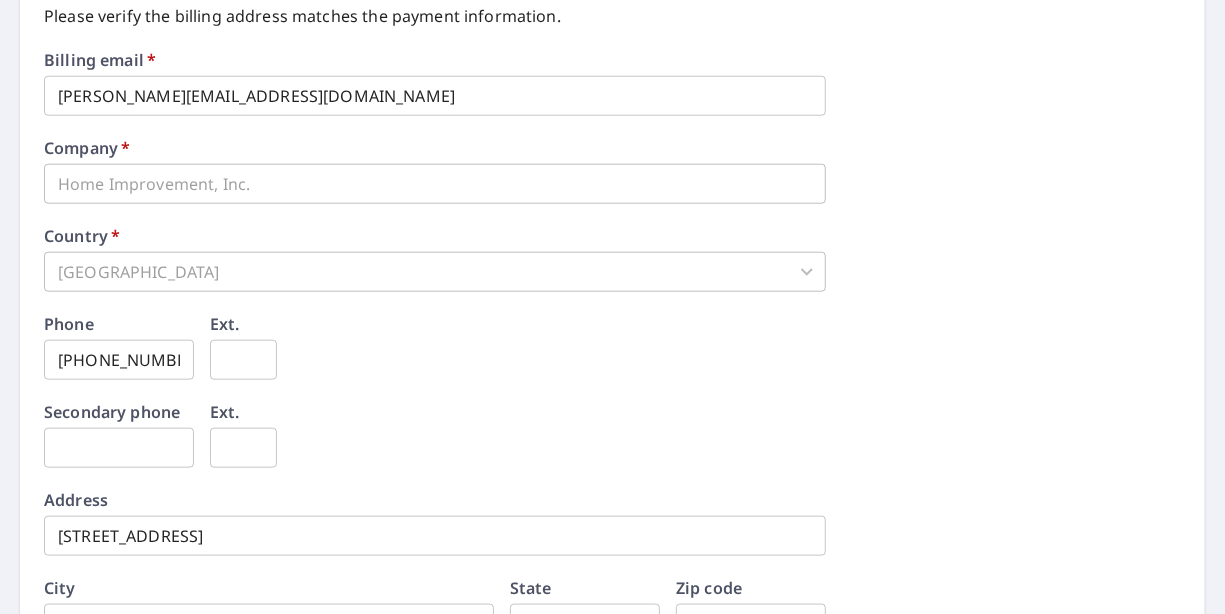 scroll, scrollTop: 1096, scrollLeft: 0, axis: vertical 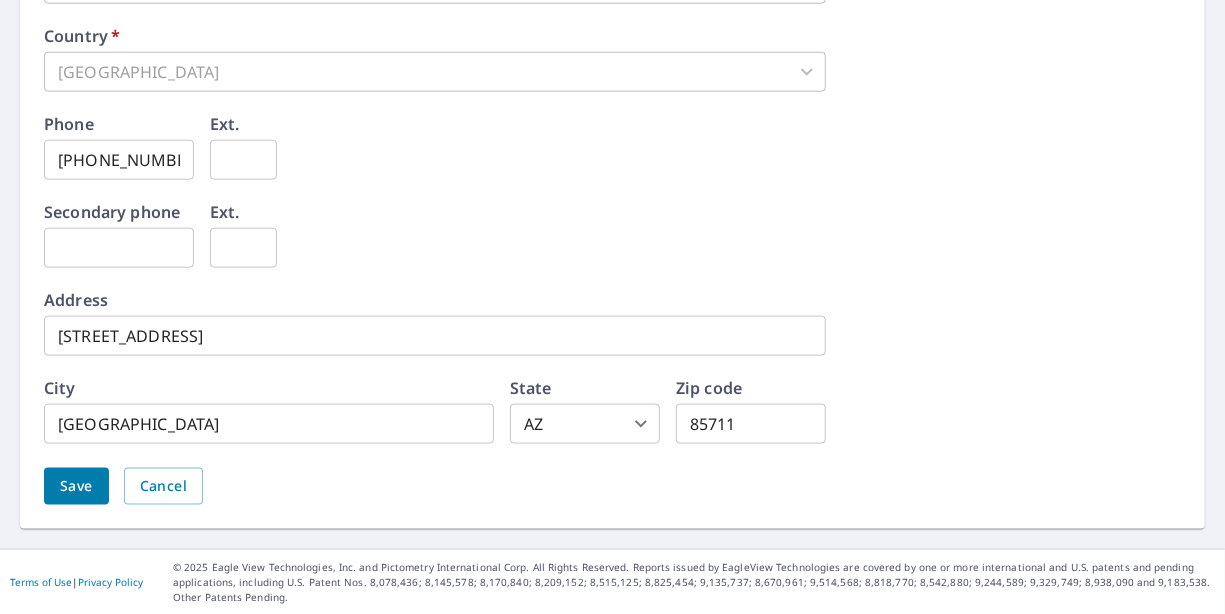click on "Save" at bounding box center [76, 486] 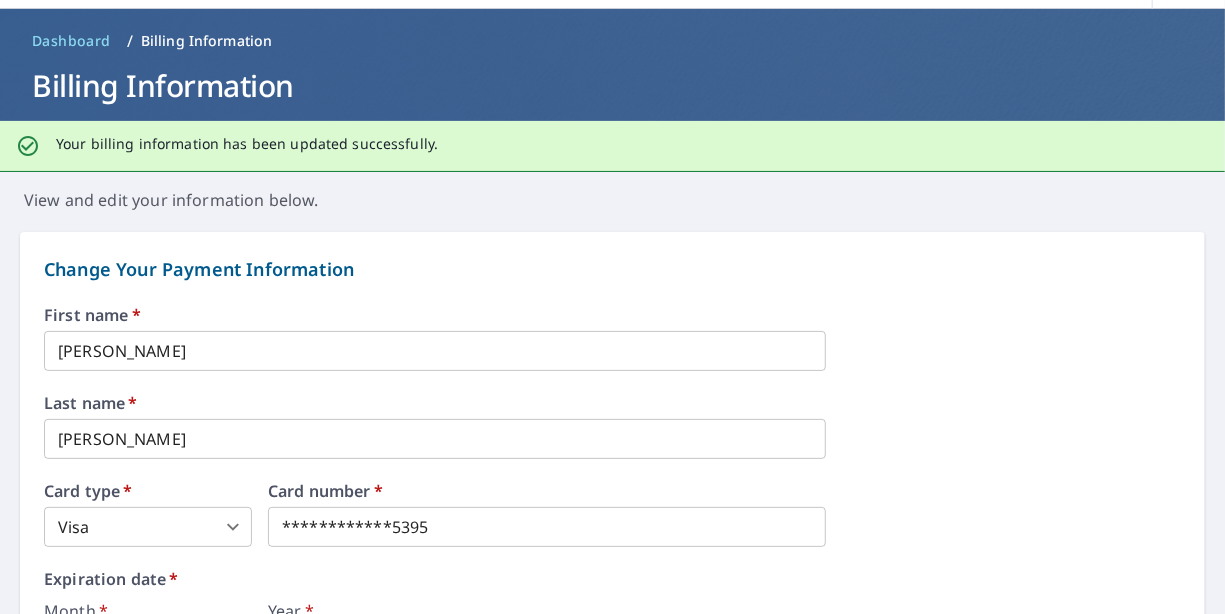 scroll, scrollTop: 0, scrollLeft: 0, axis: both 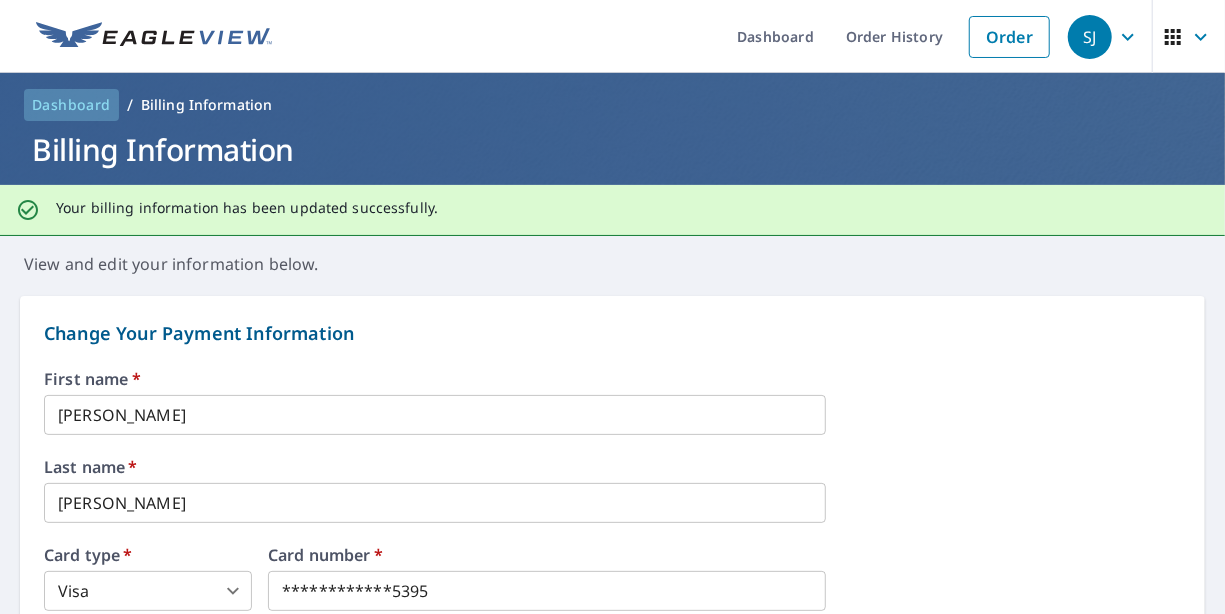 click on "Dashboard" at bounding box center (71, 105) 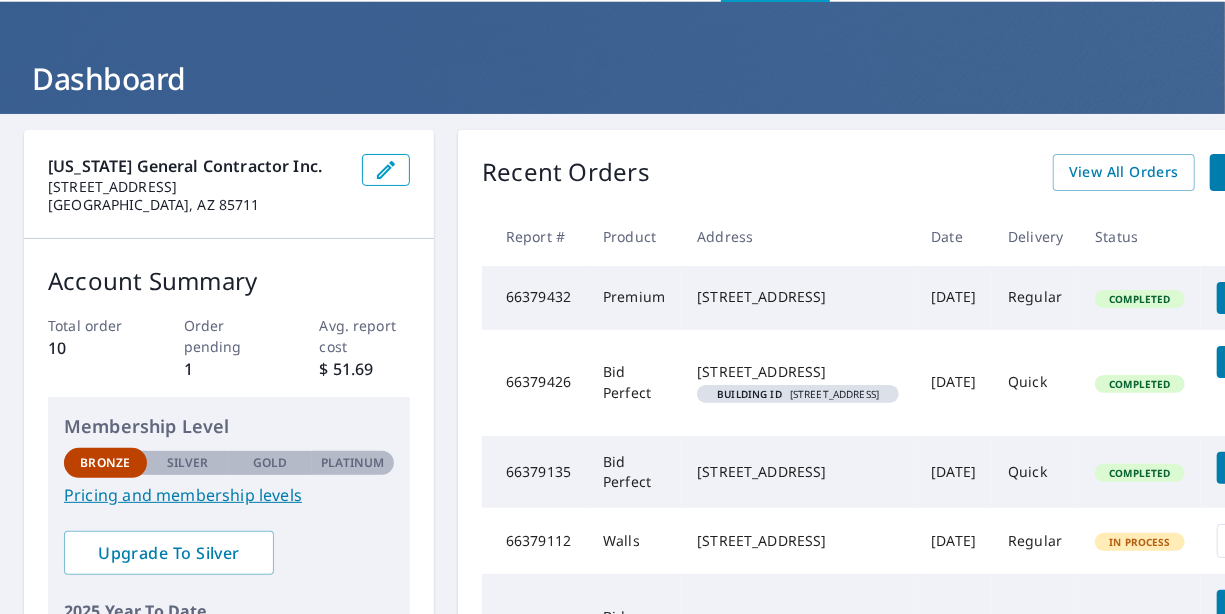 scroll, scrollTop: 100, scrollLeft: 0, axis: vertical 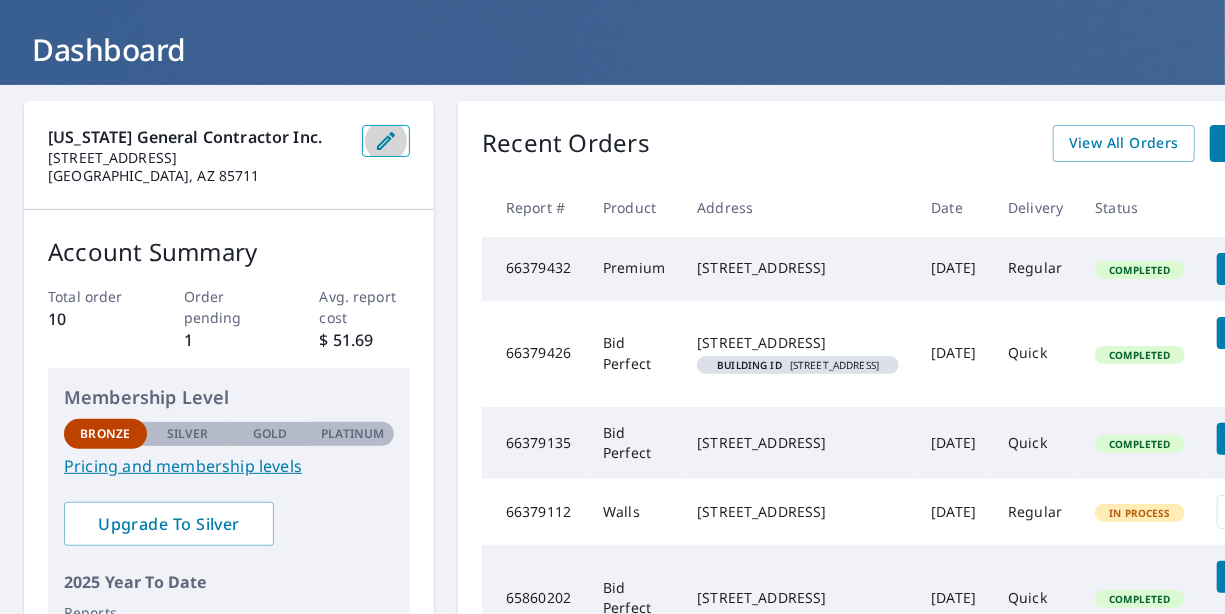 click 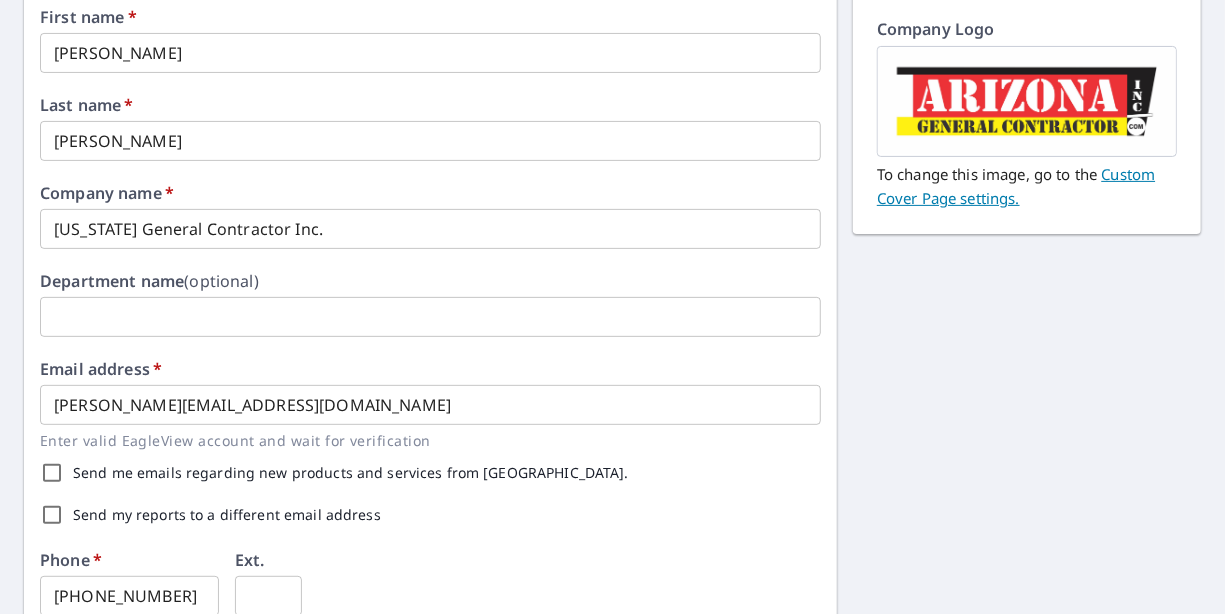 scroll, scrollTop: 0, scrollLeft: 0, axis: both 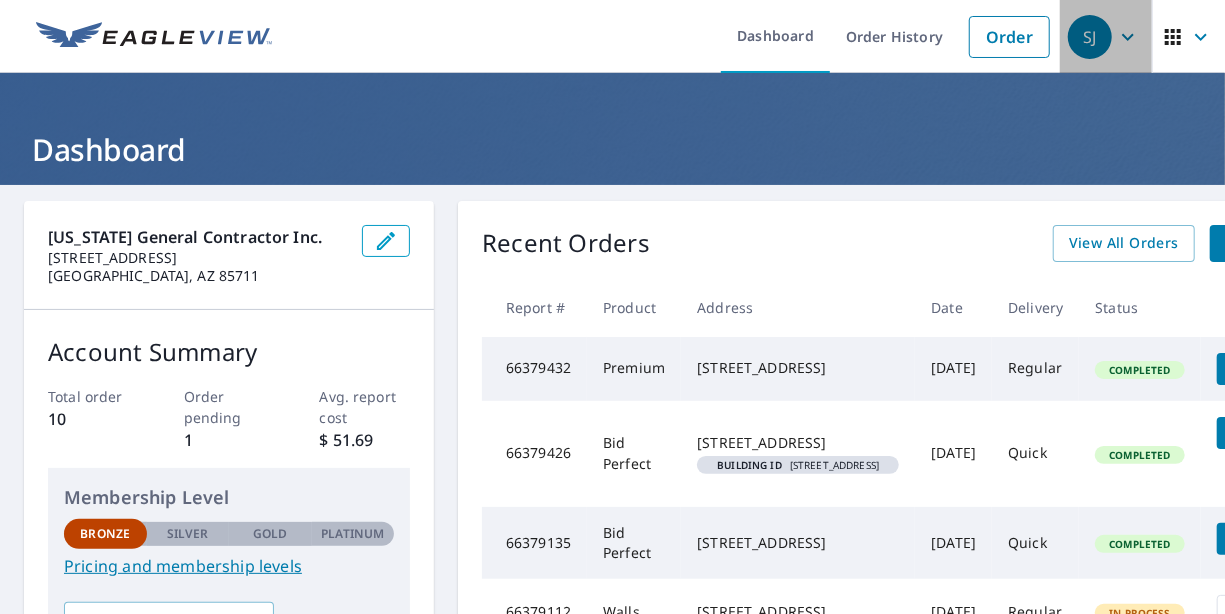 click on "SJ" at bounding box center [1090, 37] 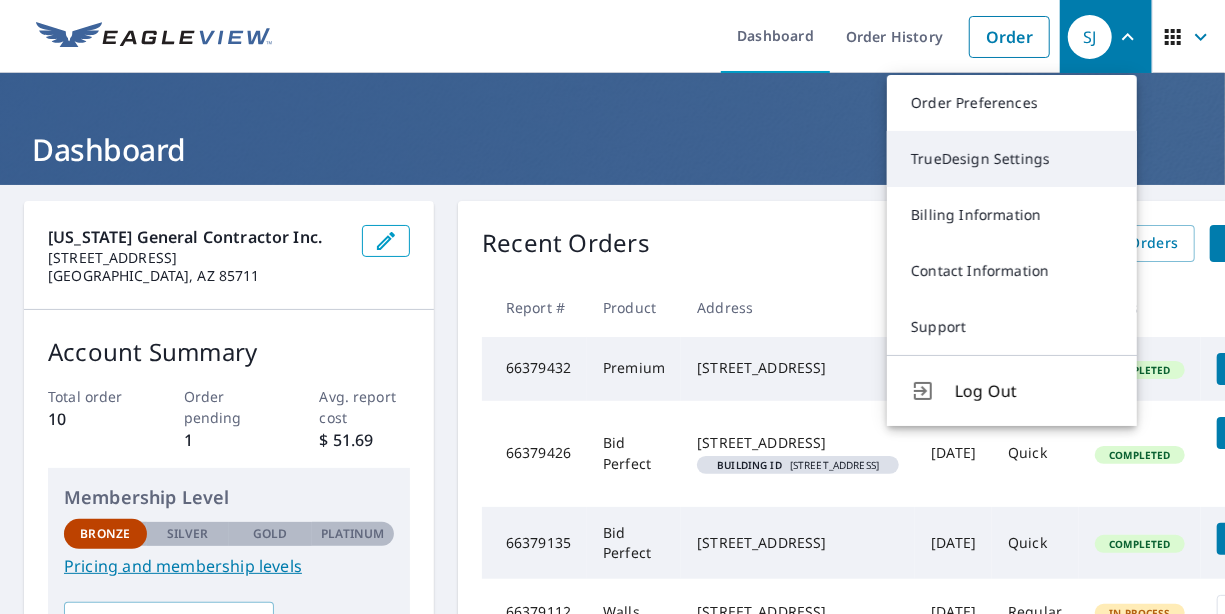 click on "TrueDesign Settings" at bounding box center [1012, 159] 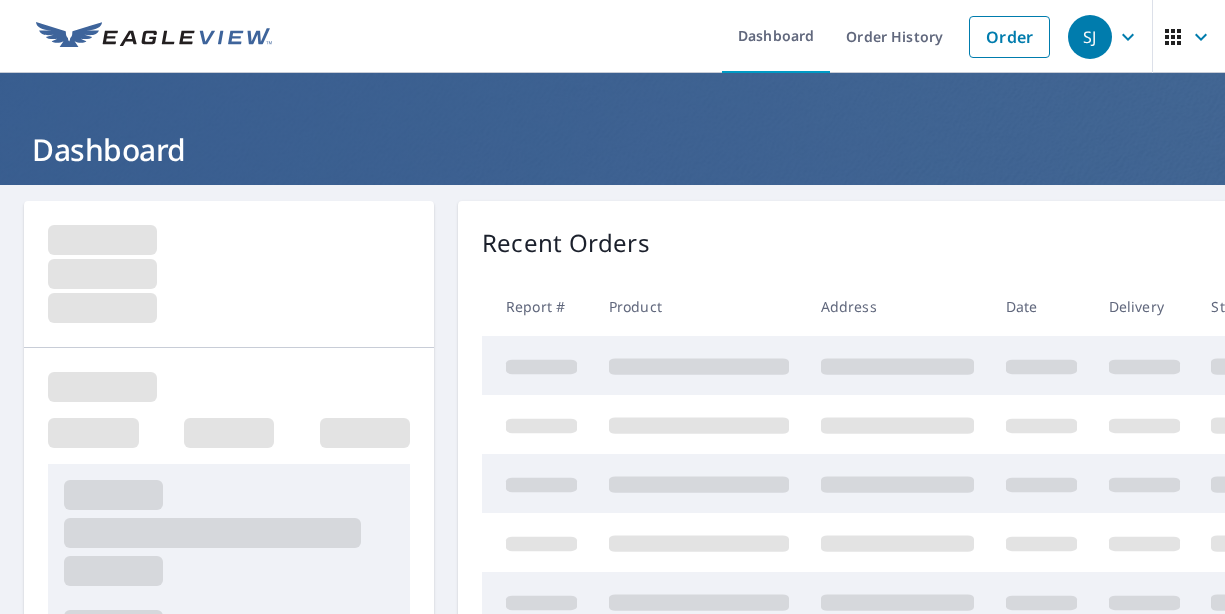 scroll, scrollTop: 0, scrollLeft: 0, axis: both 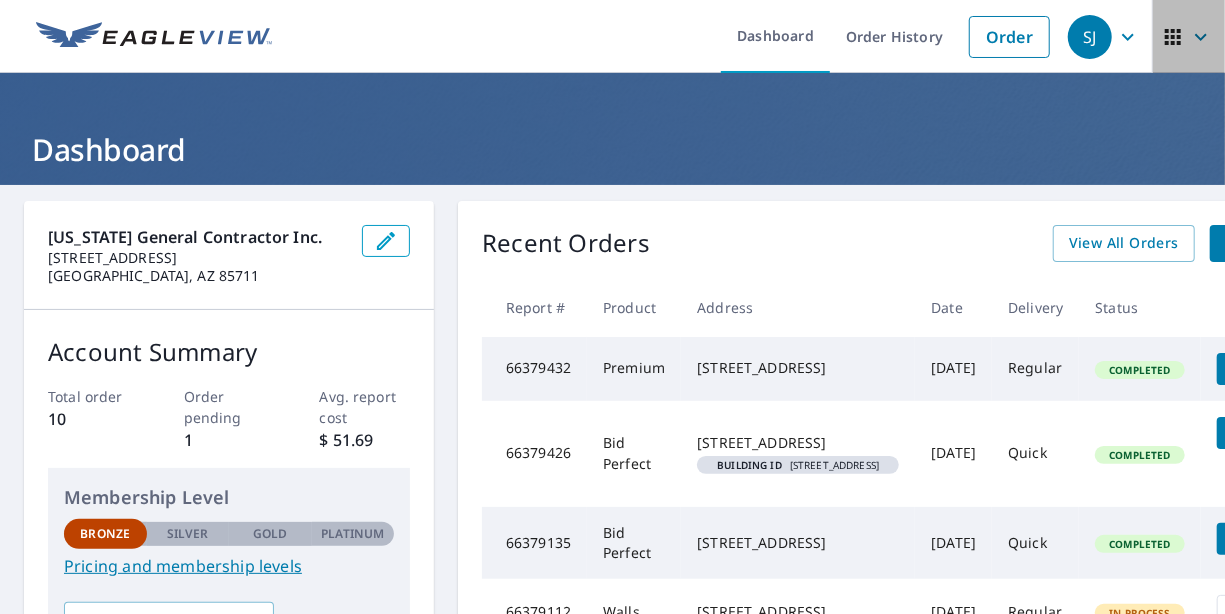 click 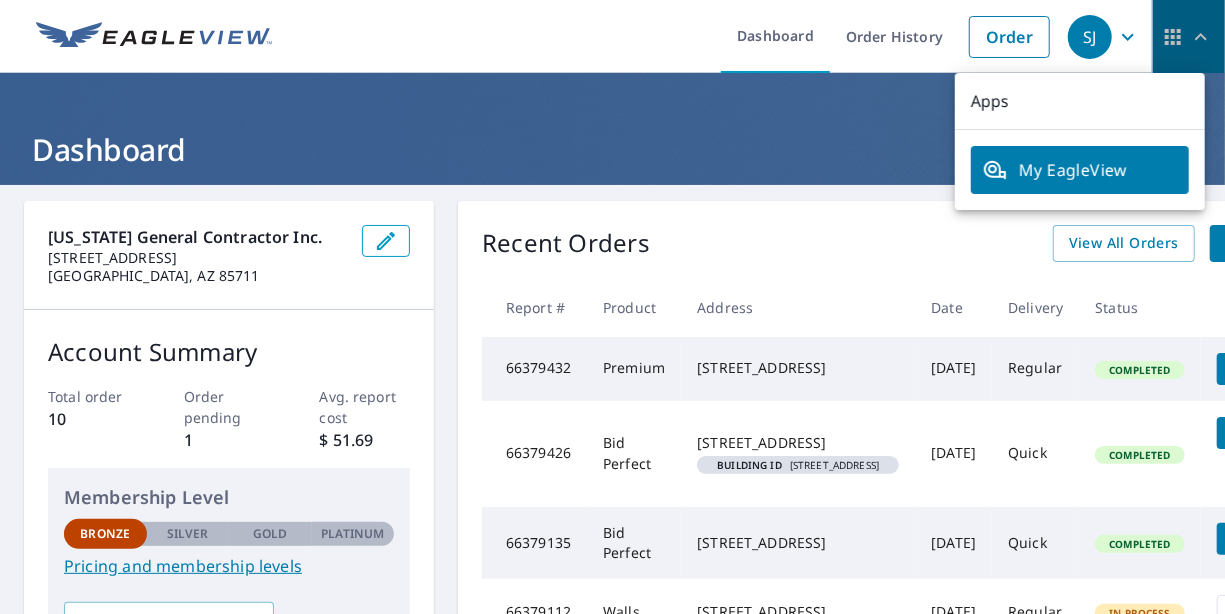 click 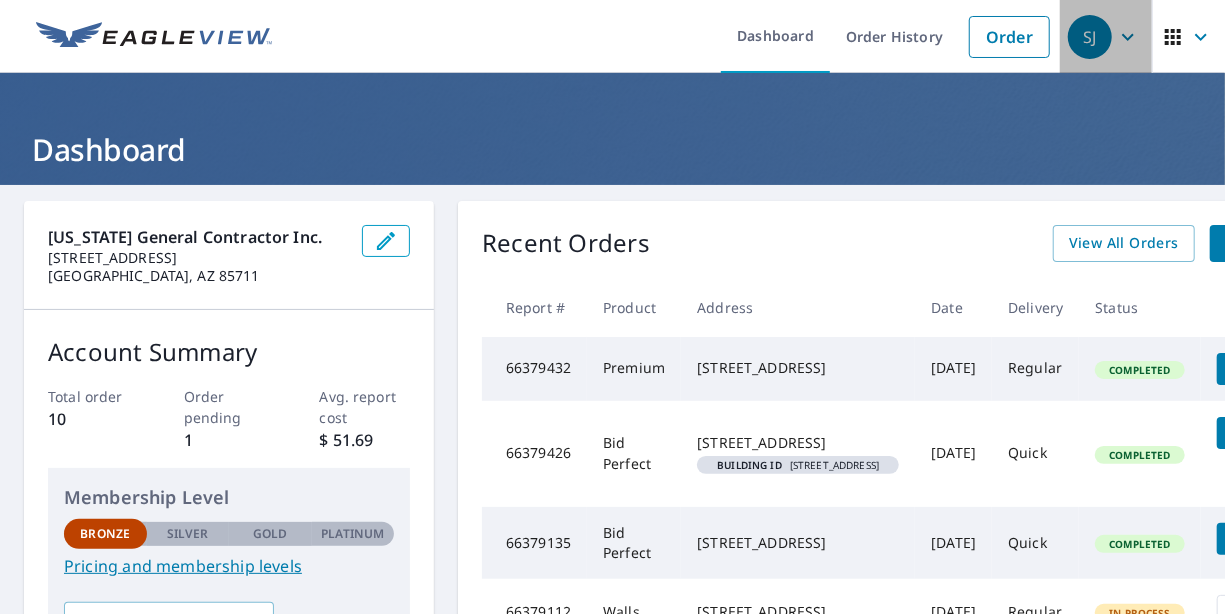 click on "SJ" at bounding box center [1090, 37] 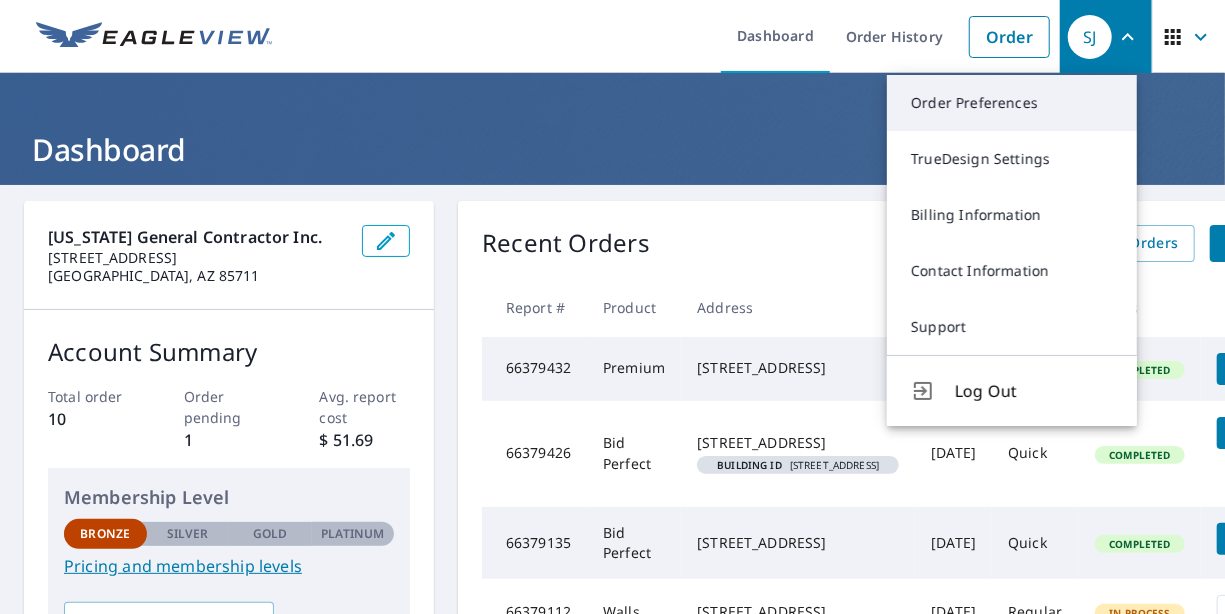 click on "Order Preferences" at bounding box center [1012, 103] 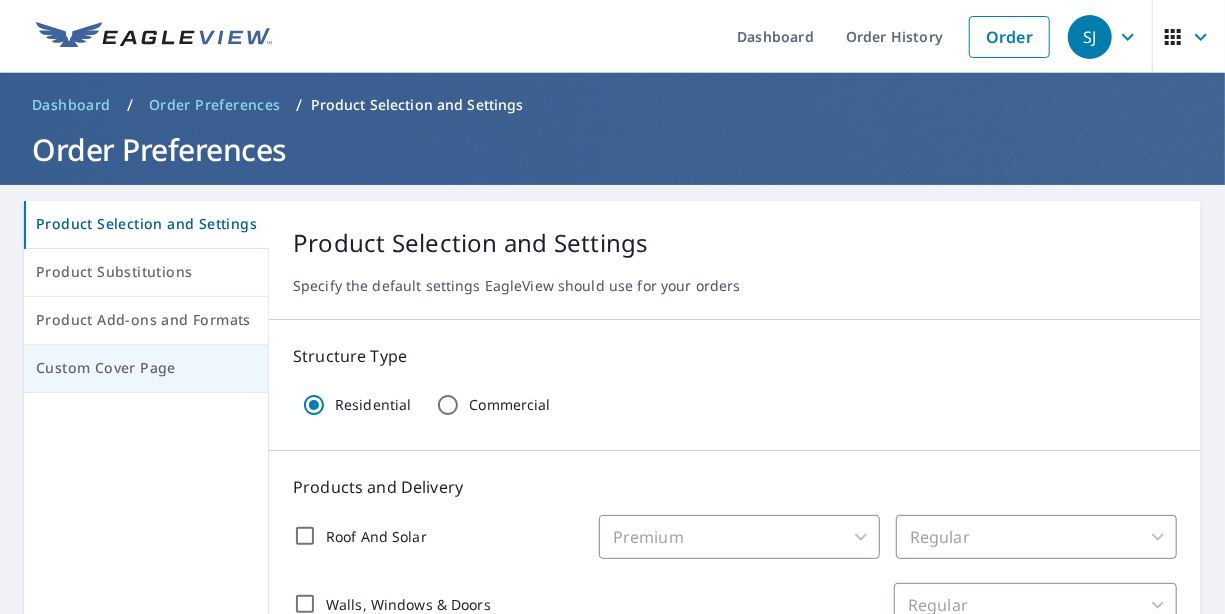 click on "Custom Cover Page" at bounding box center [146, 368] 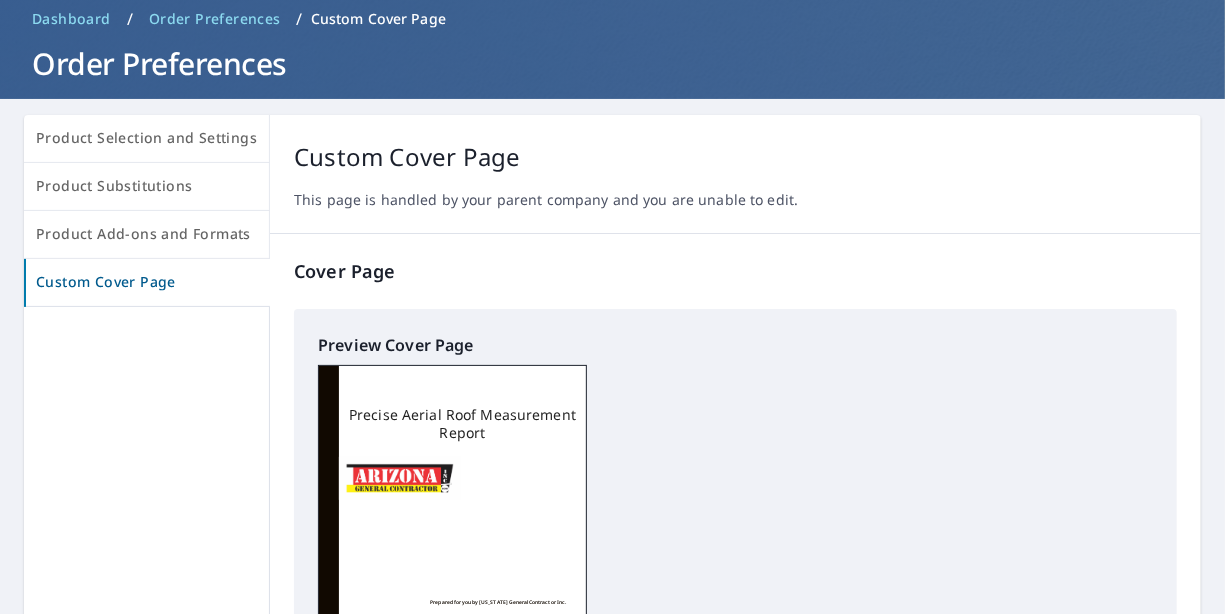 scroll, scrollTop: 386, scrollLeft: 0, axis: vertical 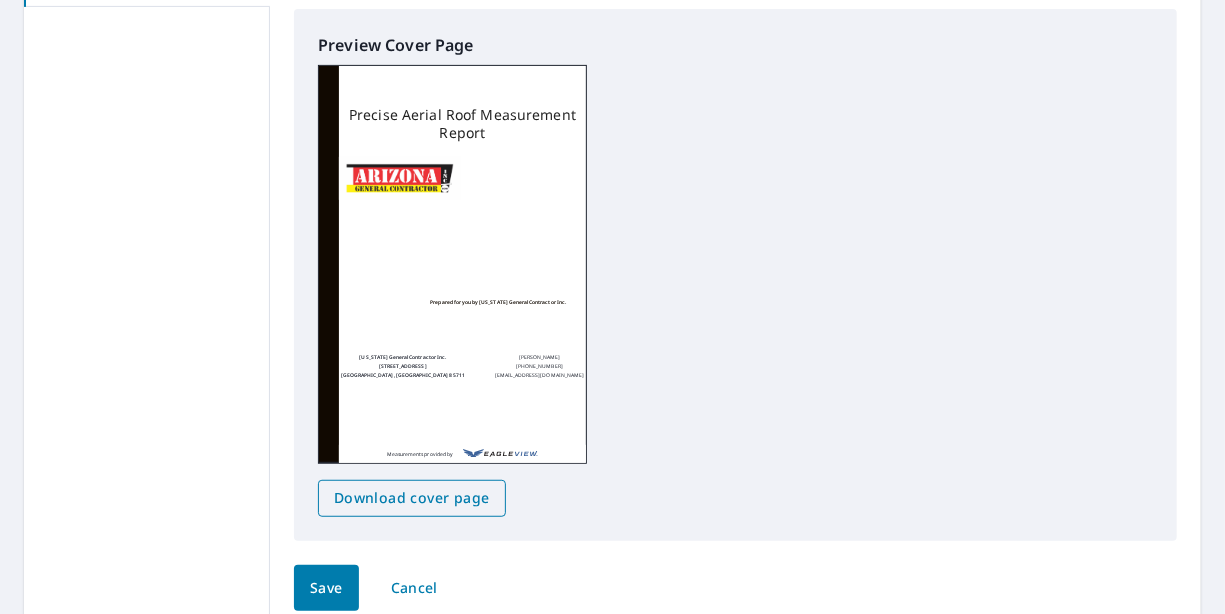 click on "Download cover page" at bounding box center [412, 498] 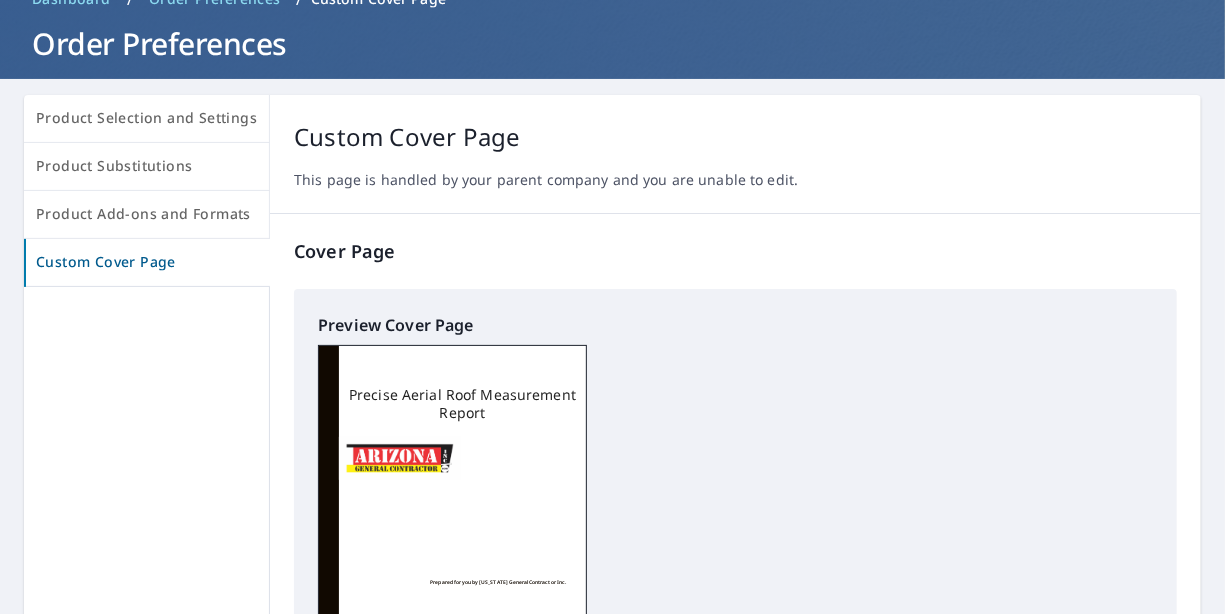 scroll, scrollTop: 86, scrollLeft: 0, axis: vertical 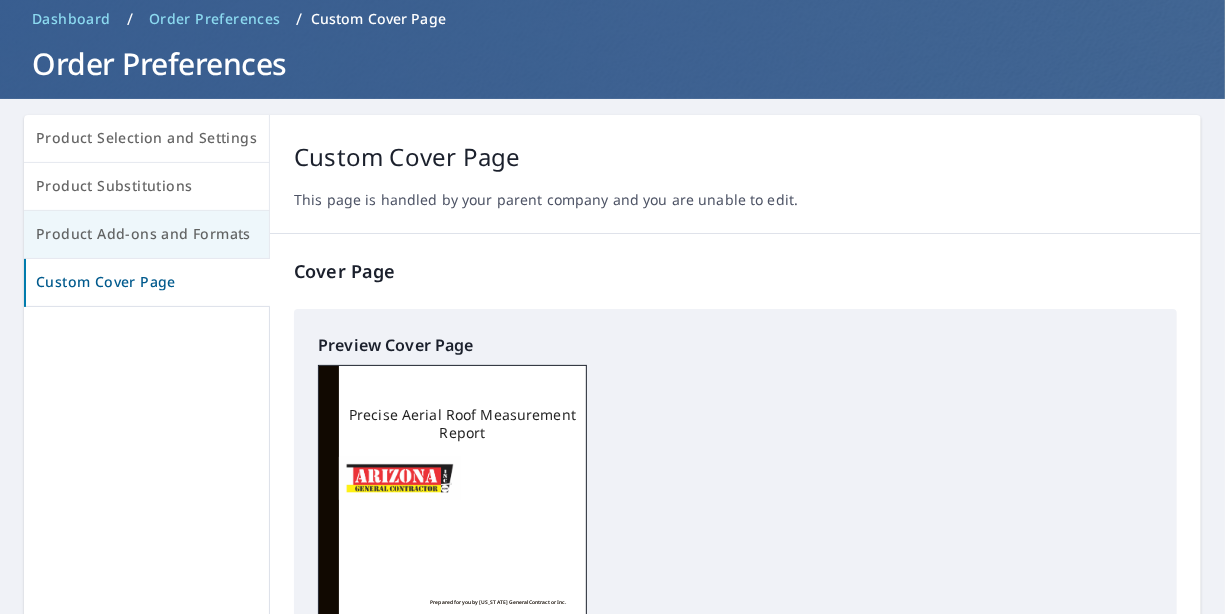 click on "Product Add-ons and Formats" at bounding box center [146, 234] 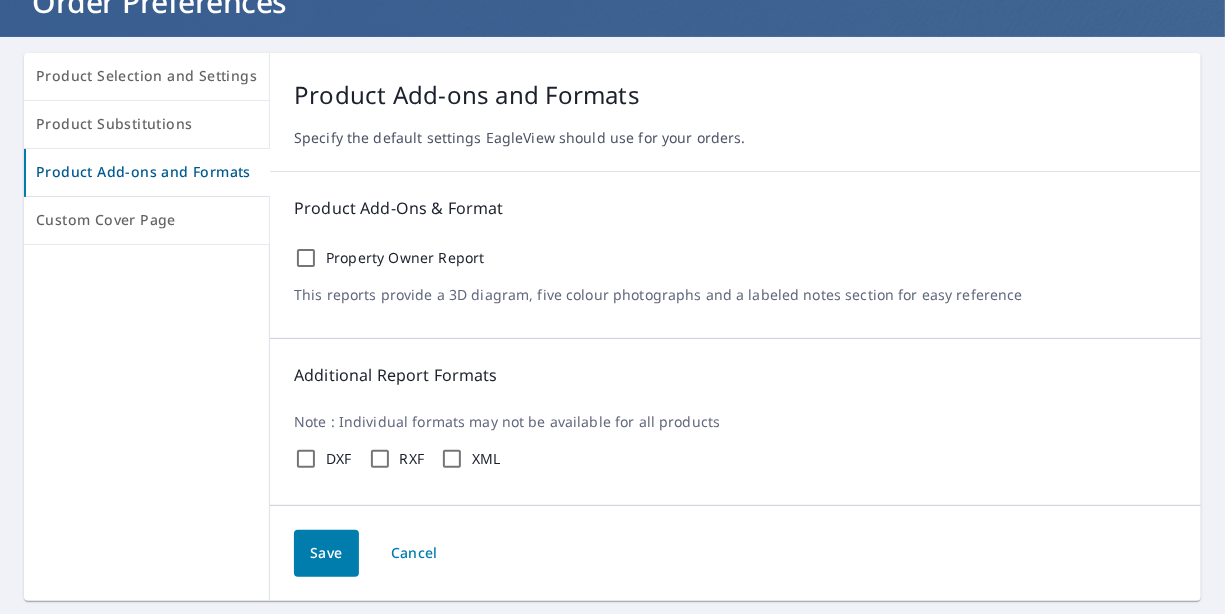 scroll, scrollTop: 186, scrollLeft: 0, axis: vertical 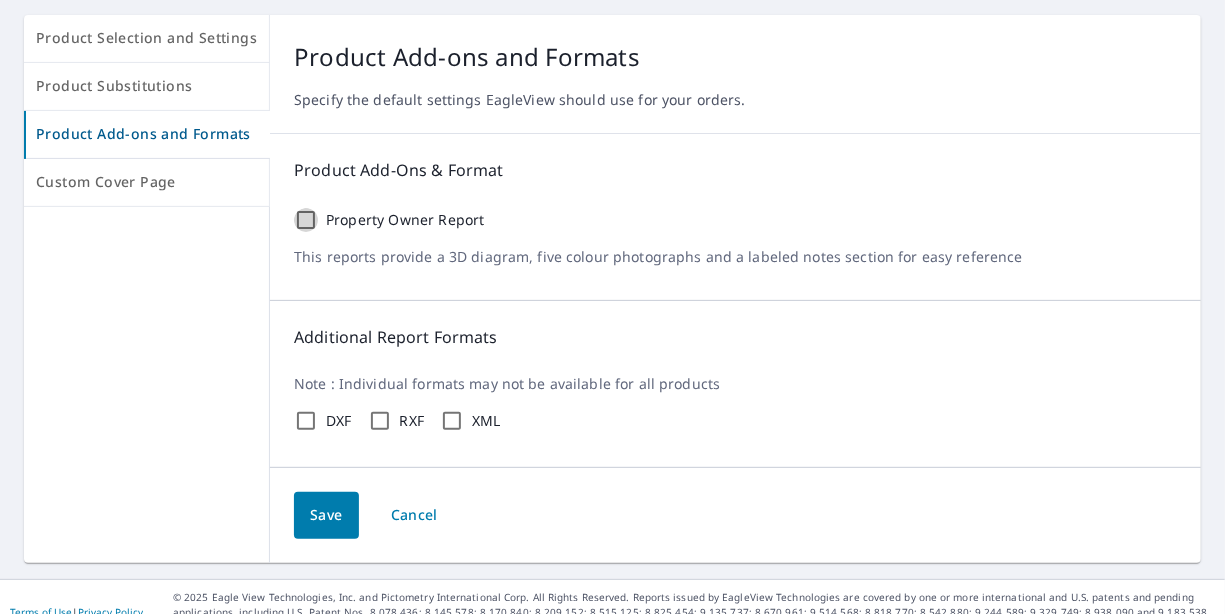 click on "Property Owner Report" at bounding box center (306, 220) 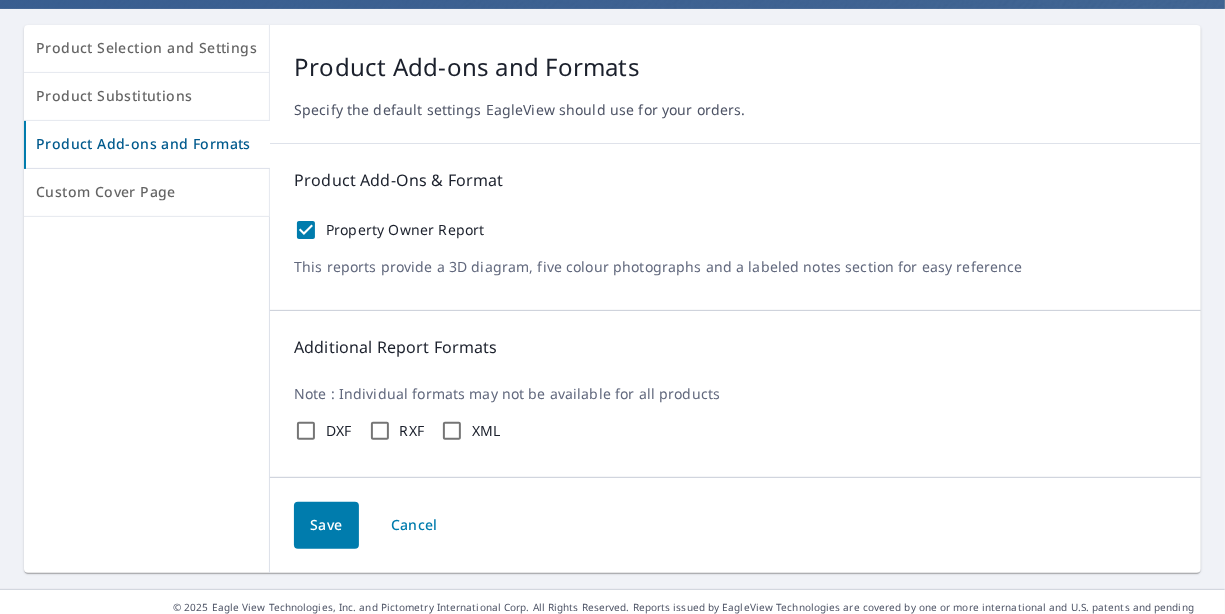 scroll, scrollTop: 214, scrollLeft: 0, axis: vertical 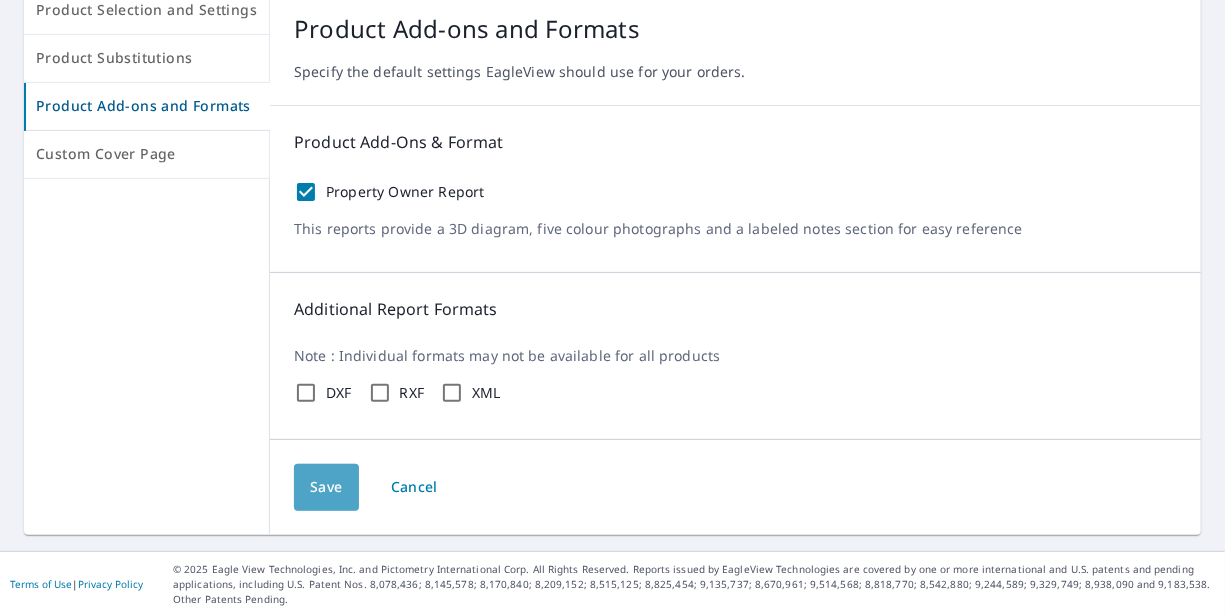 click on "Save" at bounding box center [326, 487] 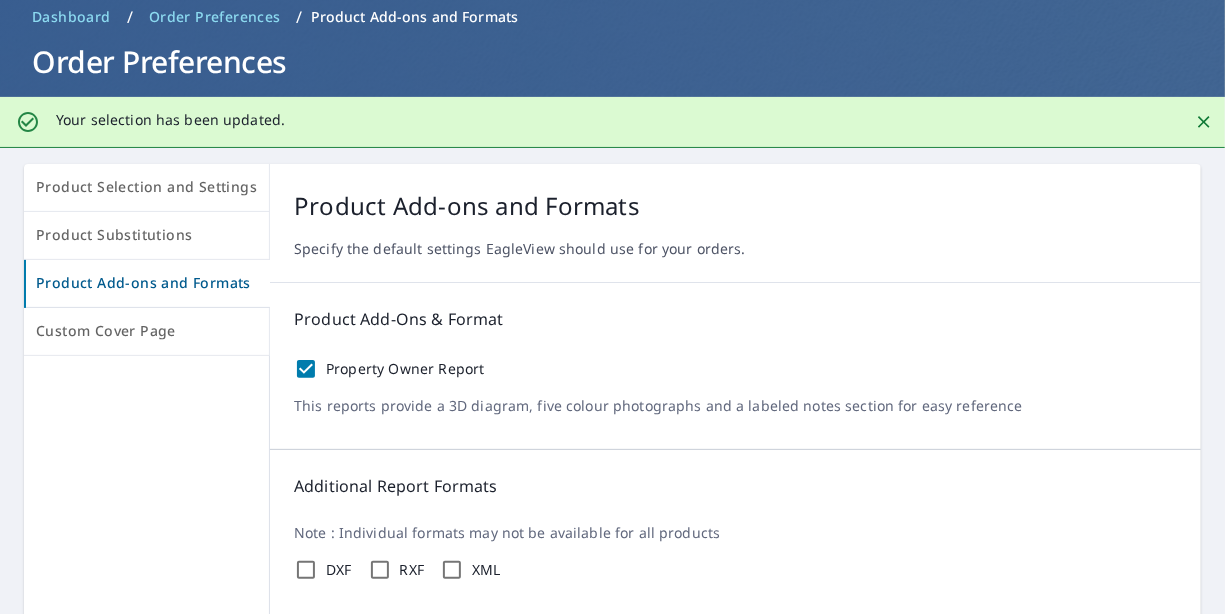 scroll, scrollTop: 65, scrollLeft: 0, axis: vertical 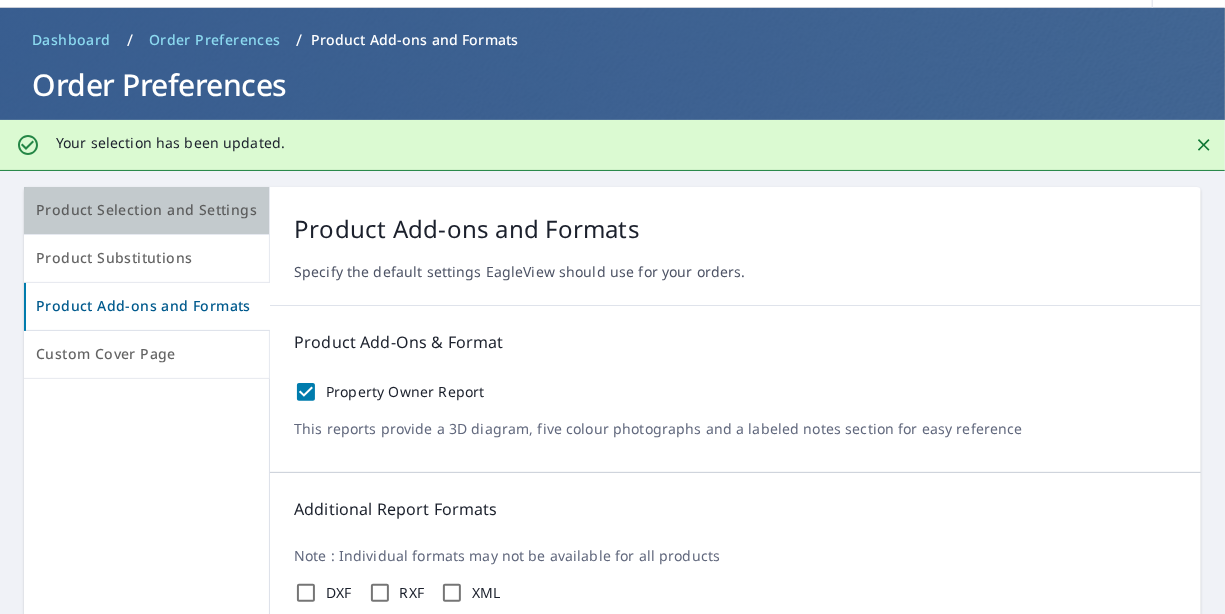 click on "Product Selection and Settings" at bounding box center (146, 210) 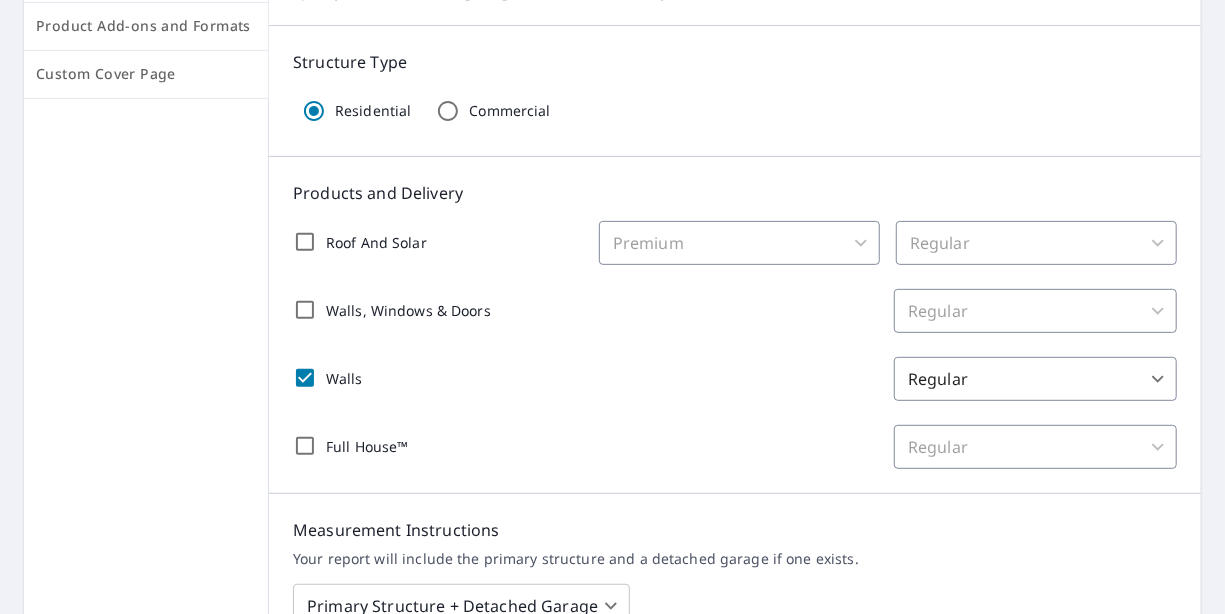 scroll, scrollTop: 265, scrollLeft: 0, axis: vertical 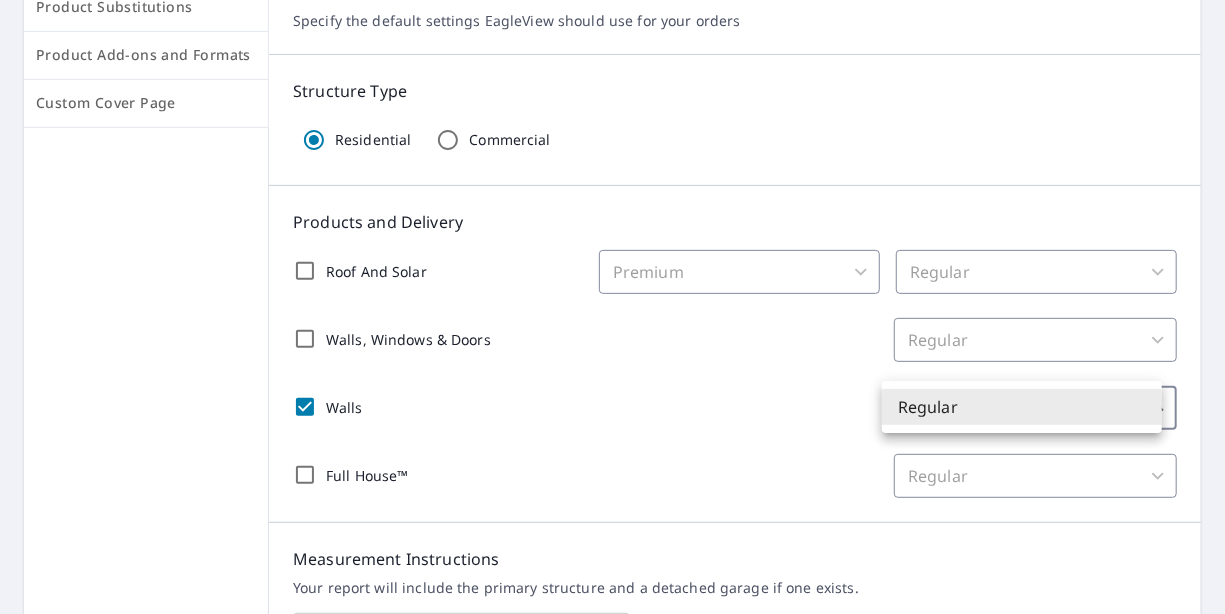 click on "SJ SJ
Dashboard Order History Order SJ Dashboard / Order Preferences / Product Selection and Settings Order Preferences Product Selection and Settings Product Substitutions Product Add-ons and Formats Custom Cover Page Product Selection and Settings Specify the default settings EagleView should use for your orders Structure Type Residential Commercial Products and Delivery Roof And Solar Premium 31 ​ Regular 8 ​ Walls, Windows & Doors Regular 8 ​ Walls Regular 8 ​ Full House™ Regular 8 ​ Allow my sub accounts to set delivery defaults in Order Preferences. Measurement Instructions Your report will include the primary structure and a detached garage if one exists. Primary Structure + Detached Garage 1 ​ Allow my sub accounts to select the Measurement Instructions option. Additional recipients Your reports will be sent to  [PERSON_NAME][EMAIL_ADDRESS][DOMAIN_NAME].  Edit Contact Information. Send reports to additional email addresses: ​ Include these additional recipients on all sub account orders. Save  |" at bounding box center (612, 307) 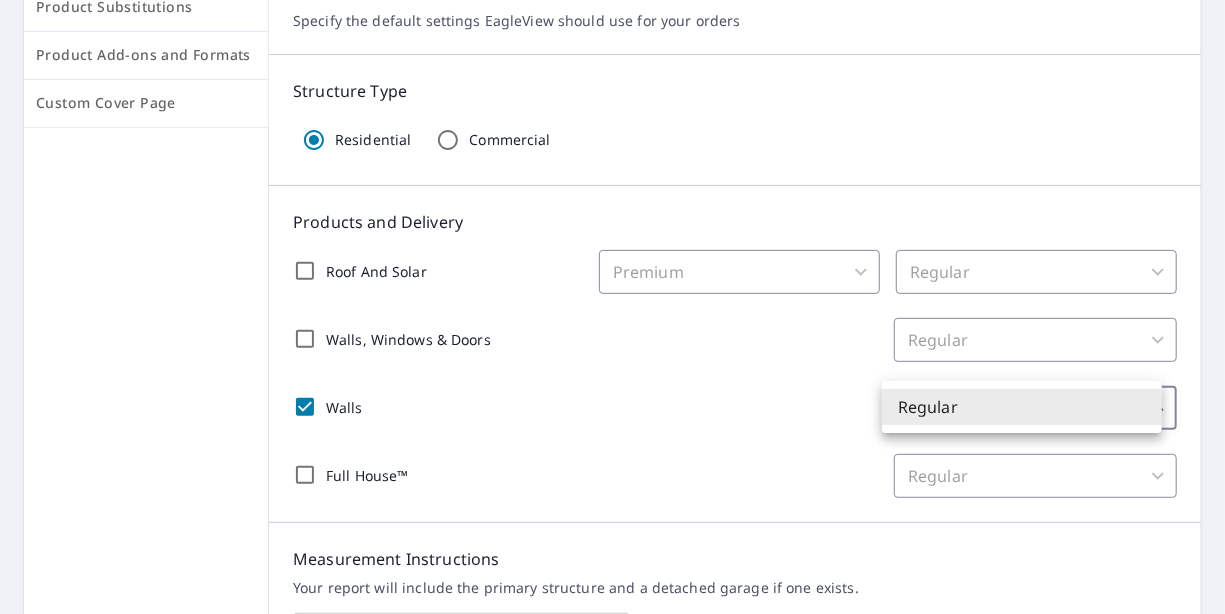 click at bounding box center (612, 307) 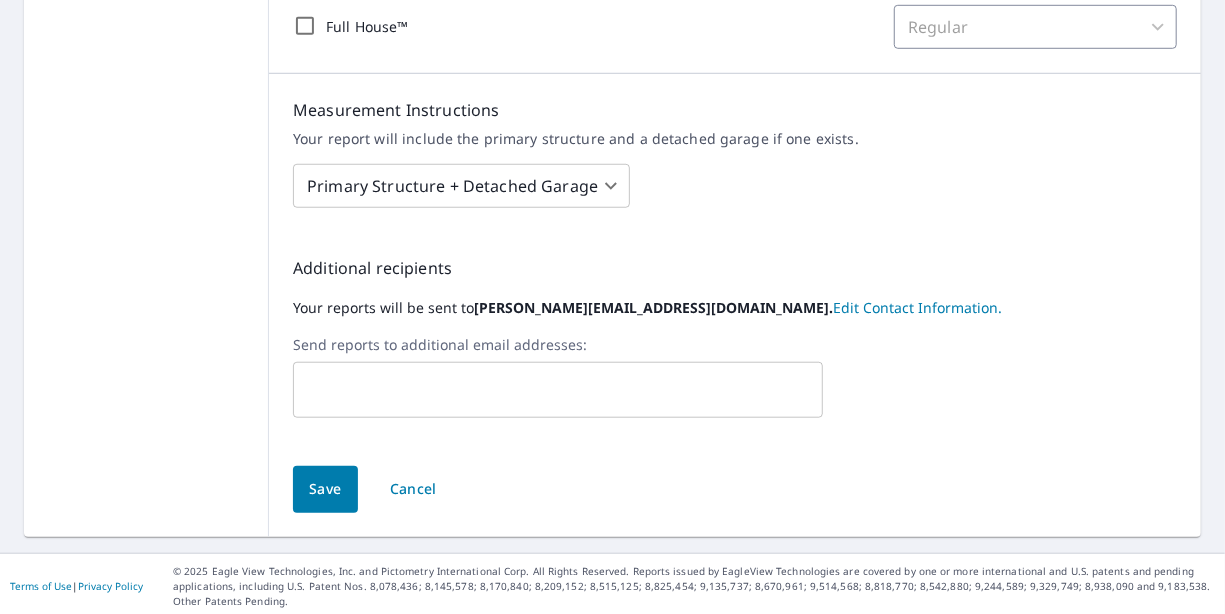 scroll, scrollTop: 716, scrollLeft: 0, axis: vertical 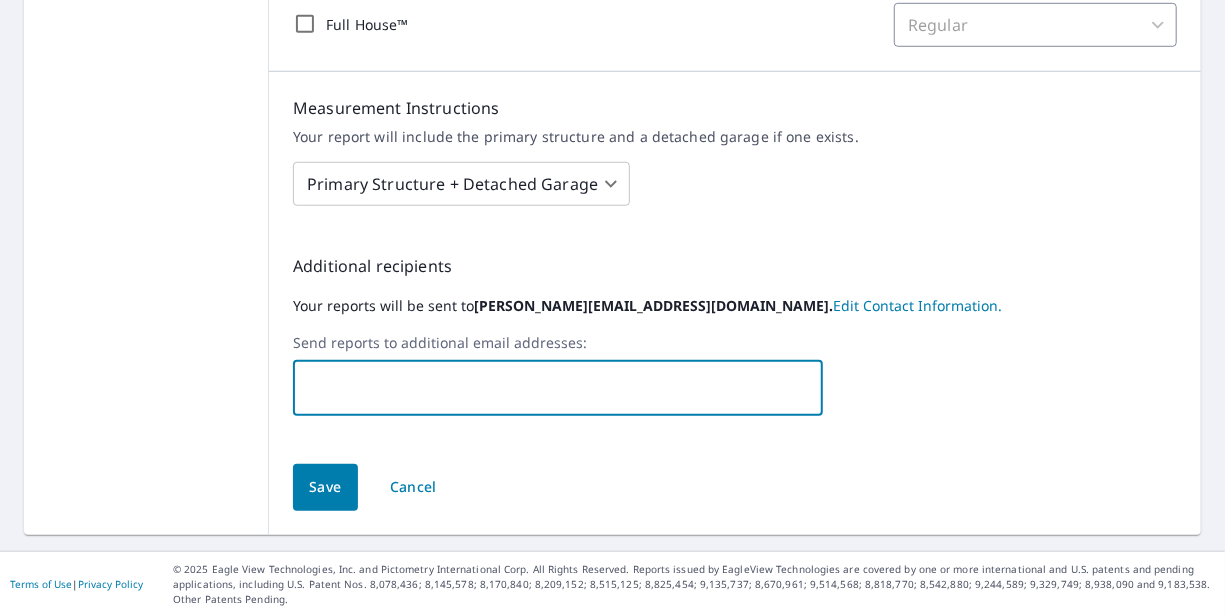 click at bounding box center [543, 388] 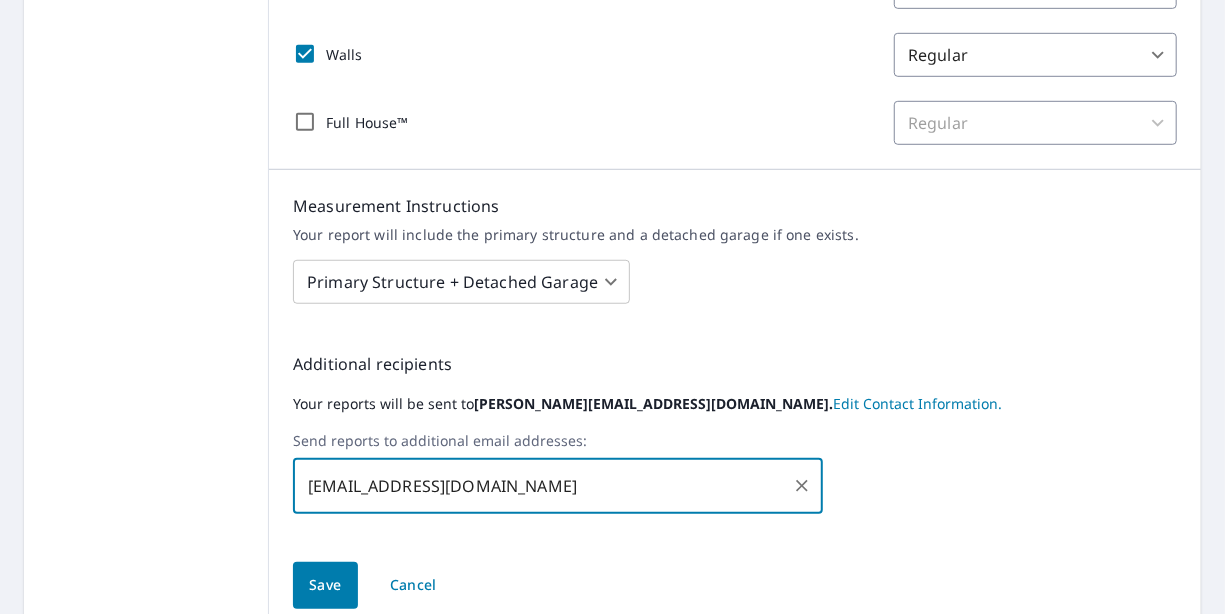 scroll, scrollTop: 716, scrollLeft: 0, axis: vertical 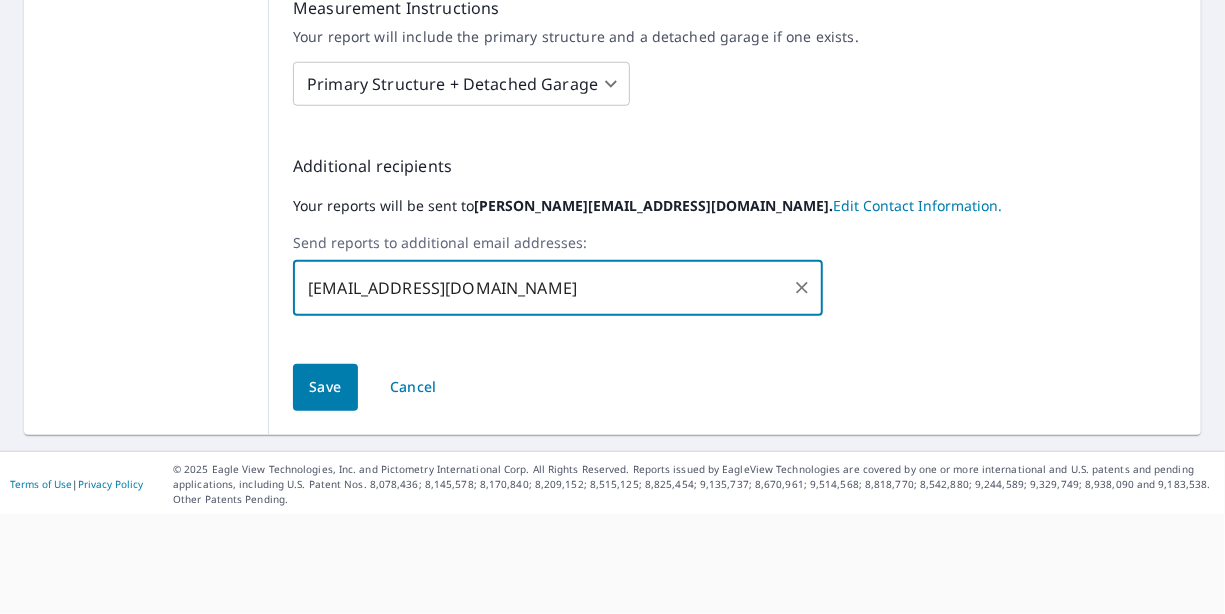 type on "[EMAIL_ADDRESS][DOMAIN_NAME]" 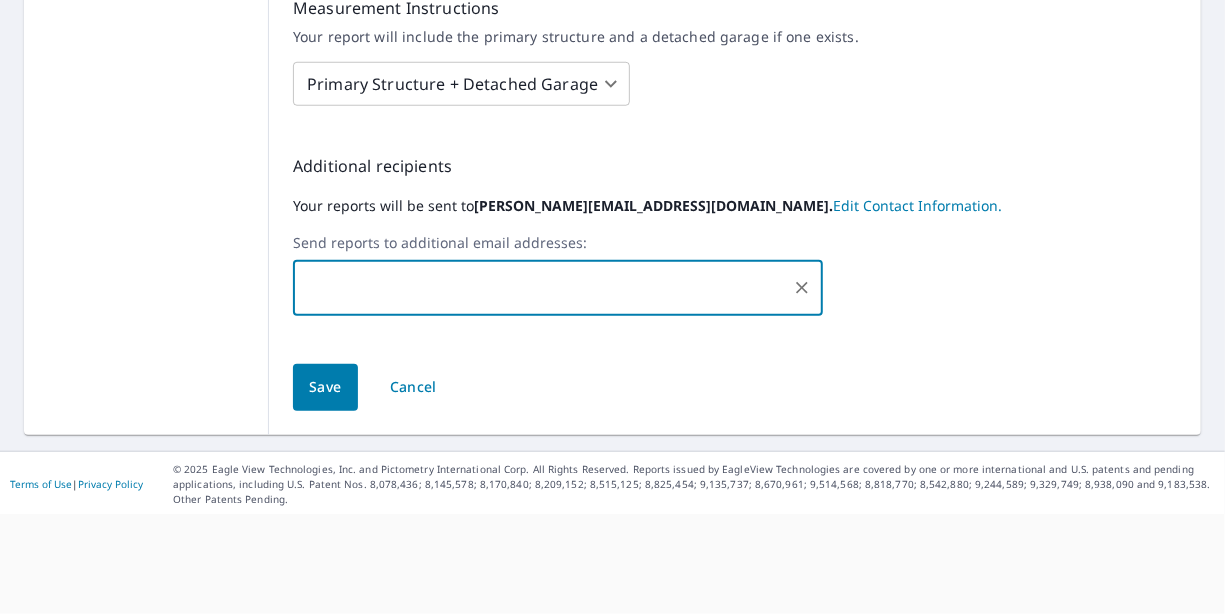 click on "Product Selection and Settings Specify the default settings EagleView should use for your orders Structure Type Residential Commercial Products and Delivery Roof And Solar Premium 31 ​ Regular 8 ​ Walls, Windows & Doors Regular 8 ​ Walls Regular 8 ​ Full House™ Regular 8 ​ Allow my sub accounts to set delivery defaults in Order Preferences. Measurement Instructions Your report will include the primary structure and a detached garage if one exists. Primary Structure + Detached Garage 1 ​ Allow my sub accounts to select the Measurement Instructions option. Additional recipients Your reports will be sent to  [PERSON_NAME][EMAIL_ADDRESS][DOMAIN_NAME].  Edit Contact Information. Send reports to additional email addresses: ​ Include these additional recipients on all sub account orders. Save Cancel" at bounding box center (735, -90) 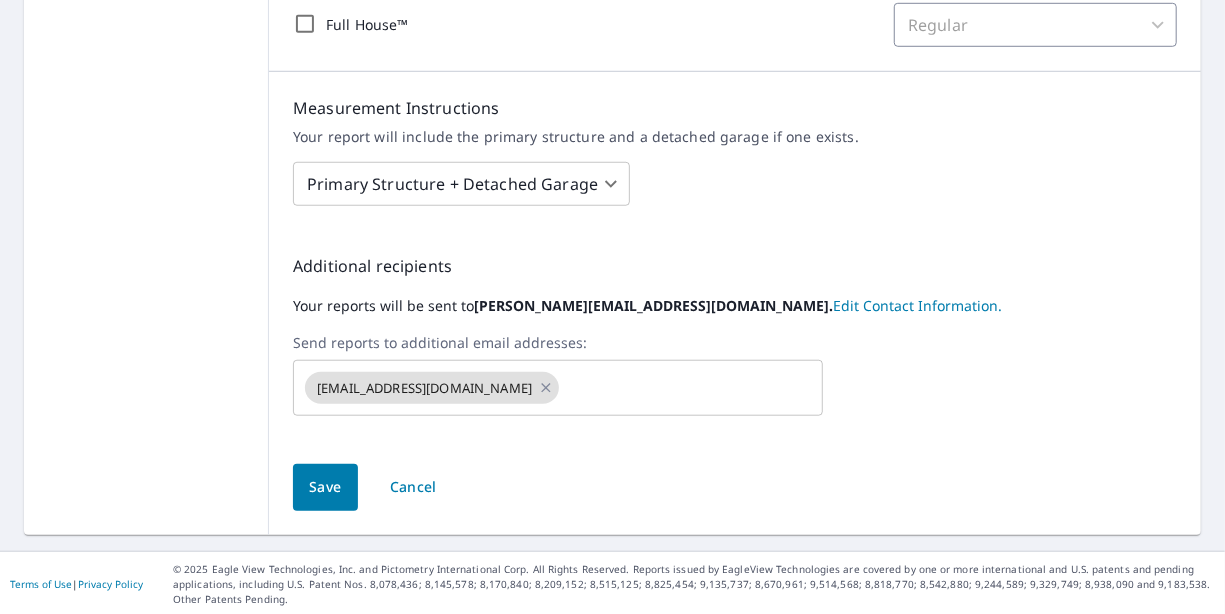 scroll, scrollTop: 716, scrollLeft: 0, axis: vertical 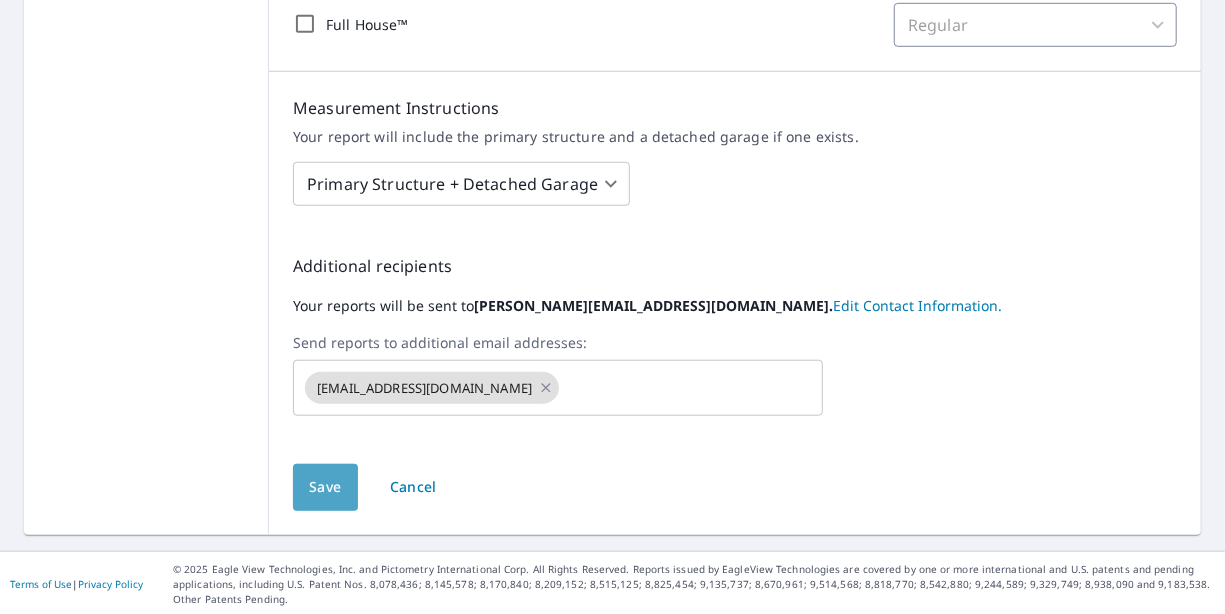 click on "Save" at bounding box center (325, 487) 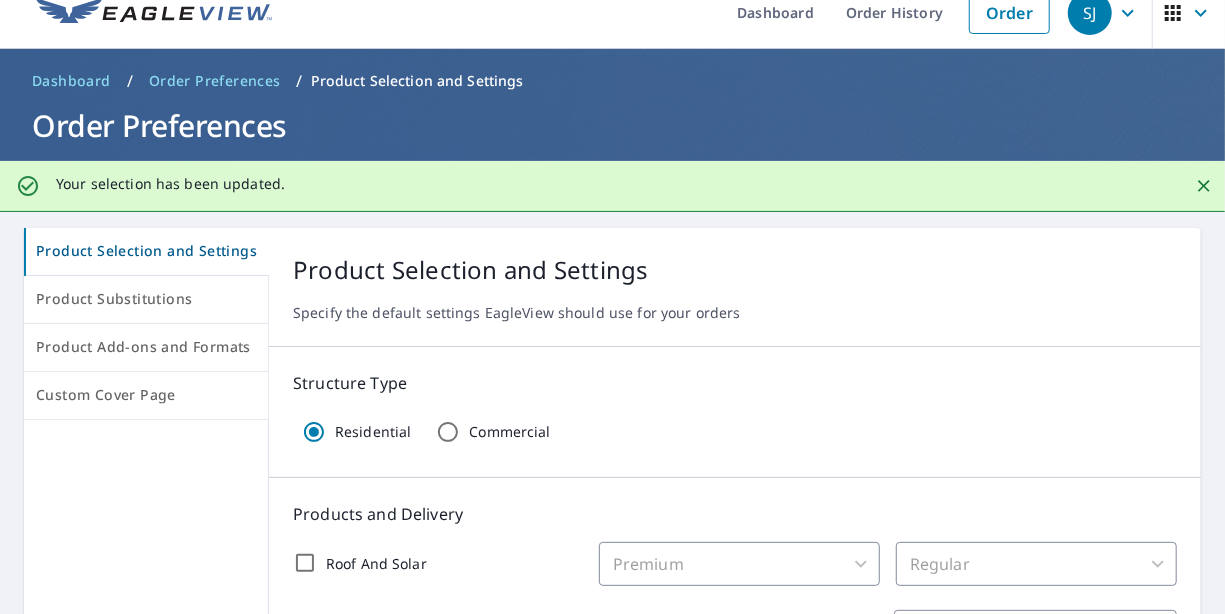 scroll, scrollTop: 0, scrollLeft: 0, axis: both 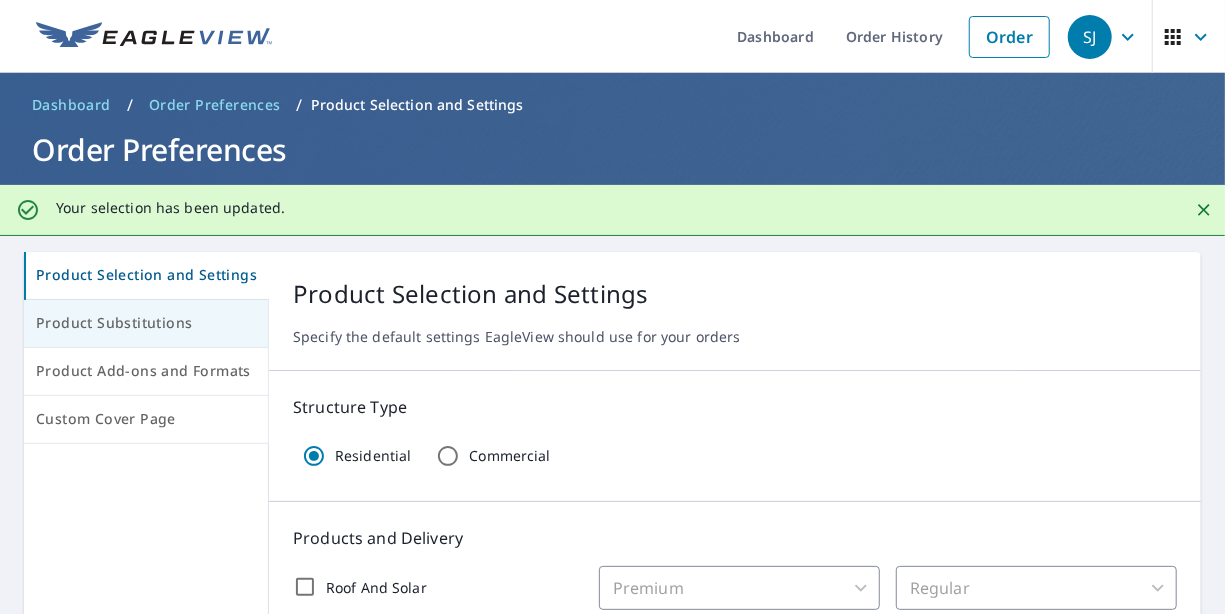 click on "Product Substitutions" at bounding box center (146, 323) 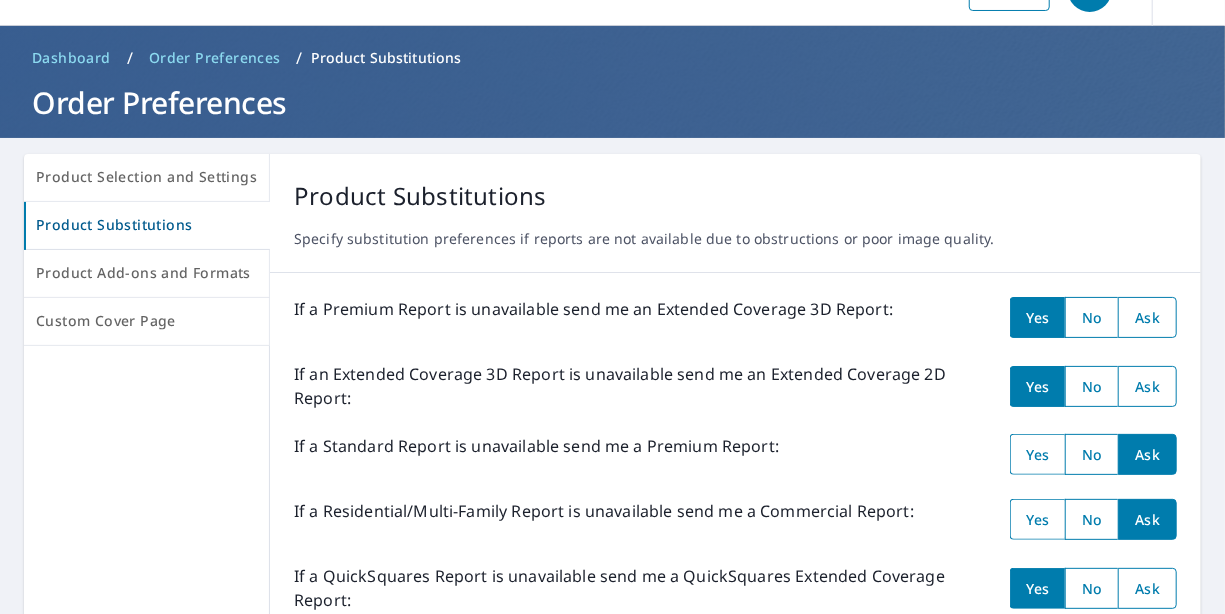 scroll, scrollTop: 0, scrollLeft: 0, axis: both 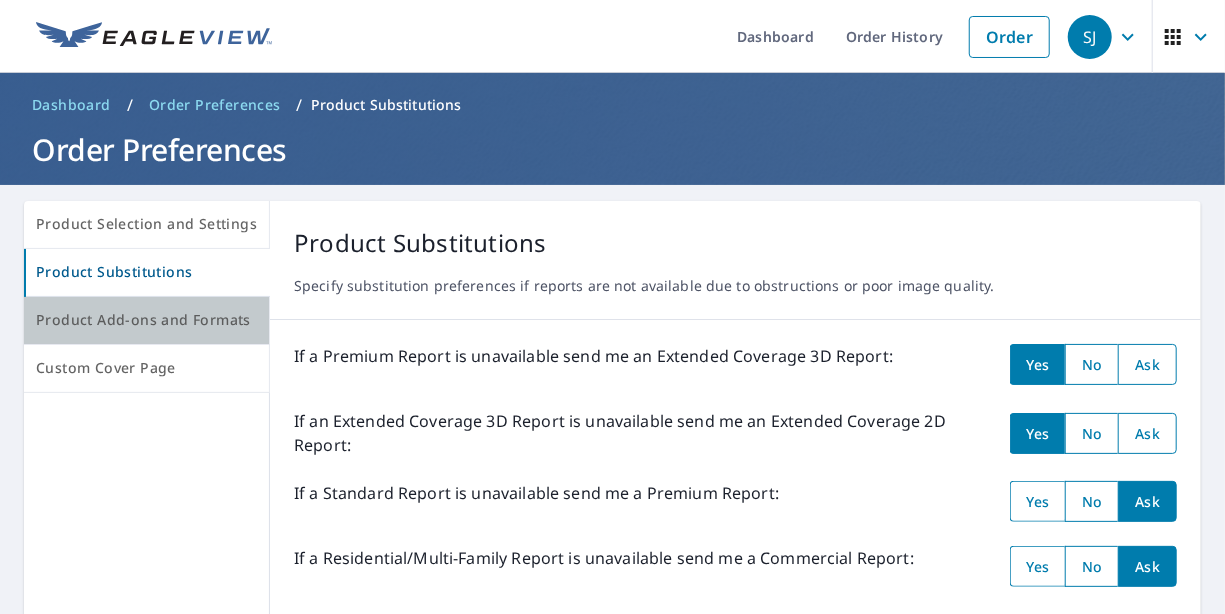 click on "Product Add-ons and Formats" at bounding box center (146, 320) 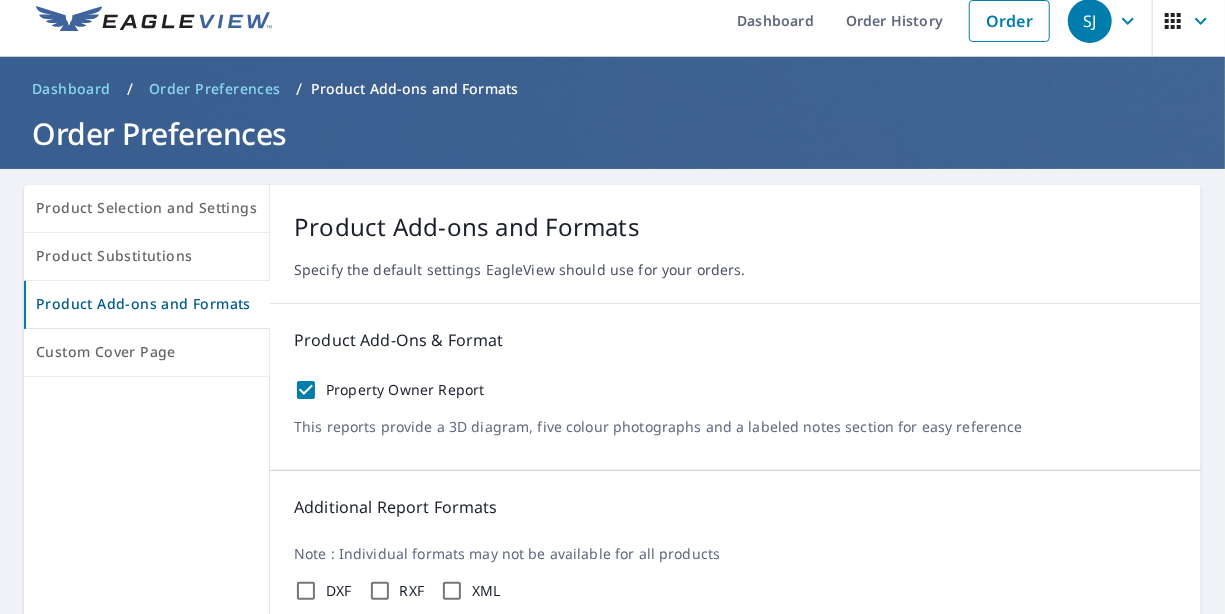 scroll, scrollTop: 14, scrollLeft: 0, axis: vertical 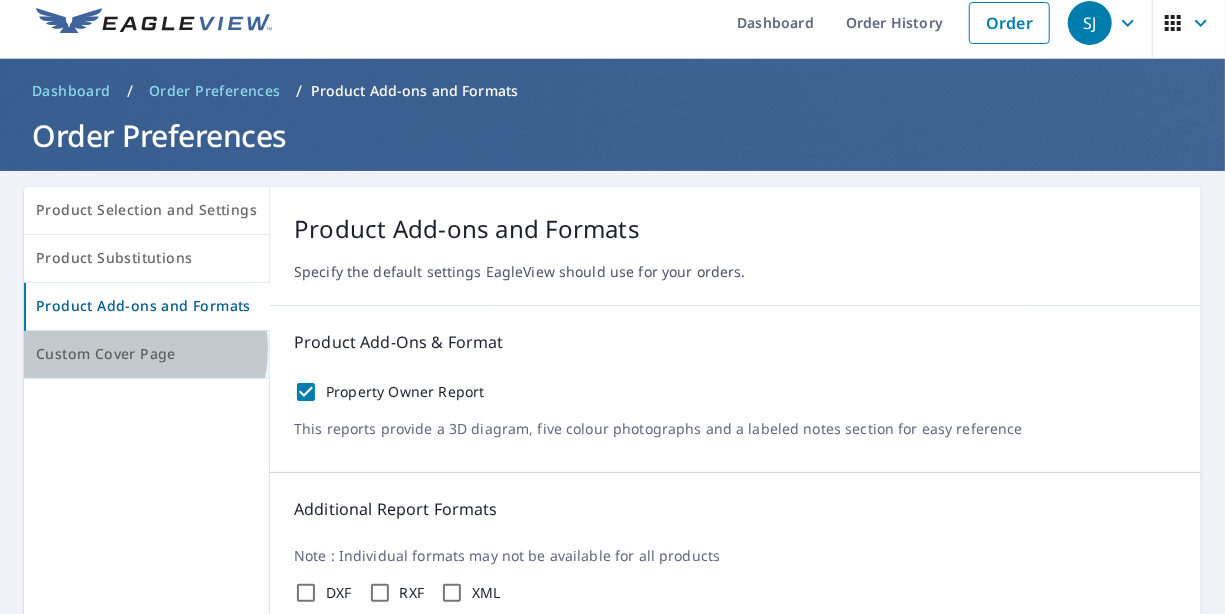 click on "Custom Cover Page" at bounding box center (146, 354) 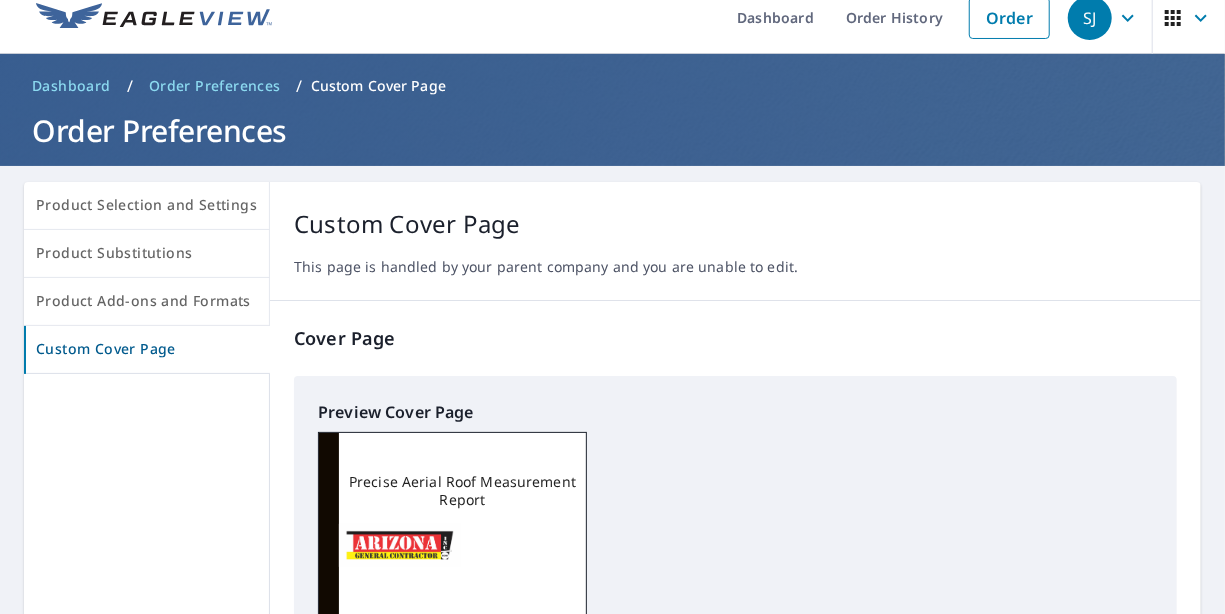 scroll, scrollTop: 0, scrollLeft: 0, axis: both 